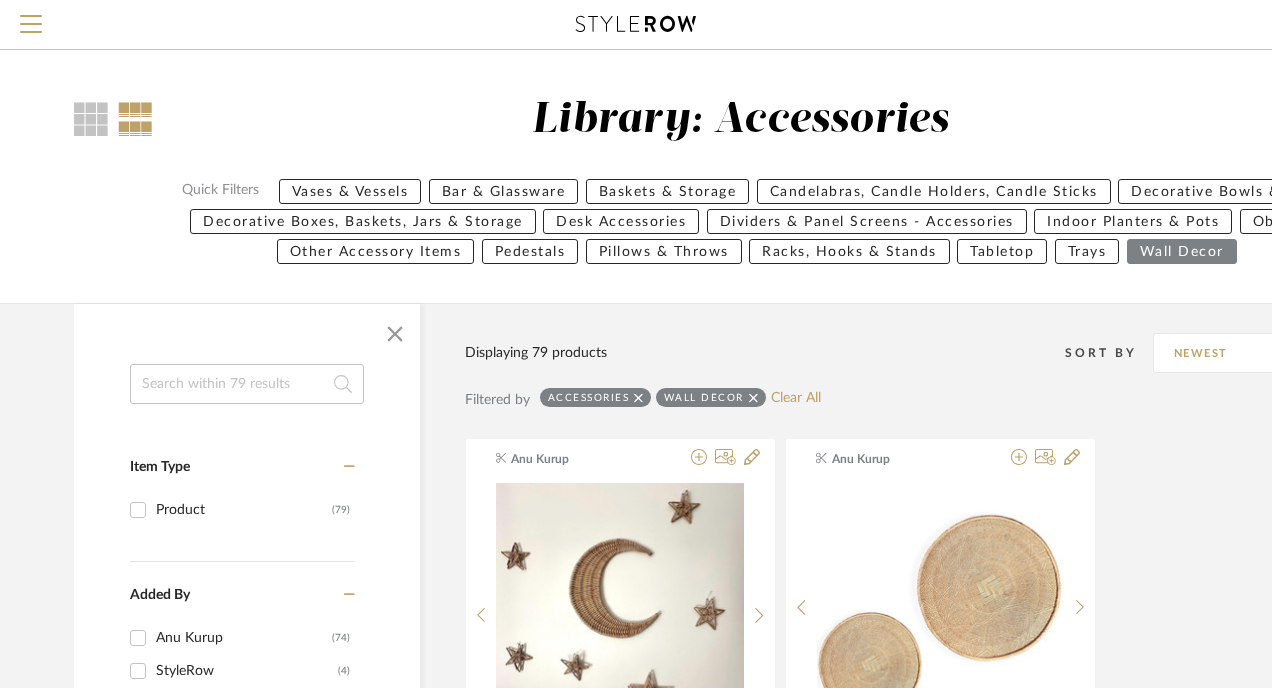 scroll, scrollTop: 14144, scrollLeft: 0, axis: vertical 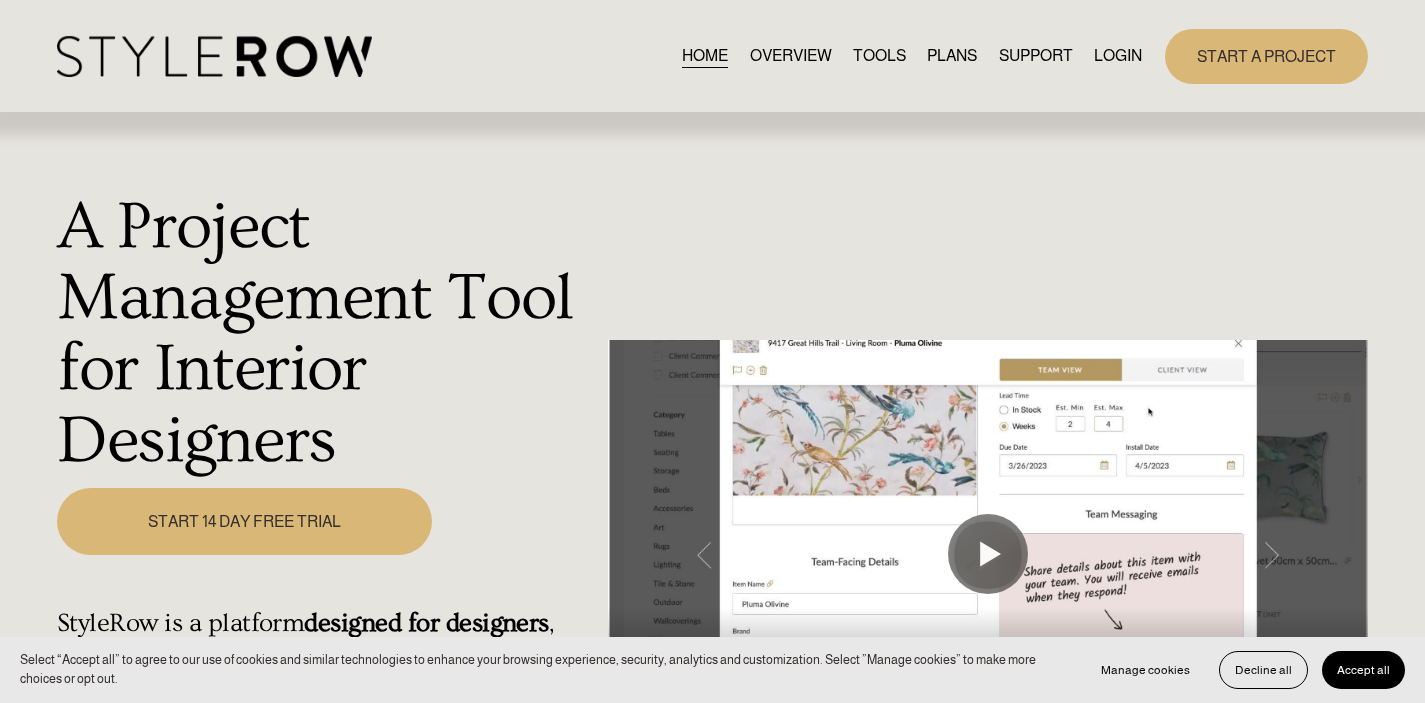 click on "LOGIN" at bounding box center [1118, 56] 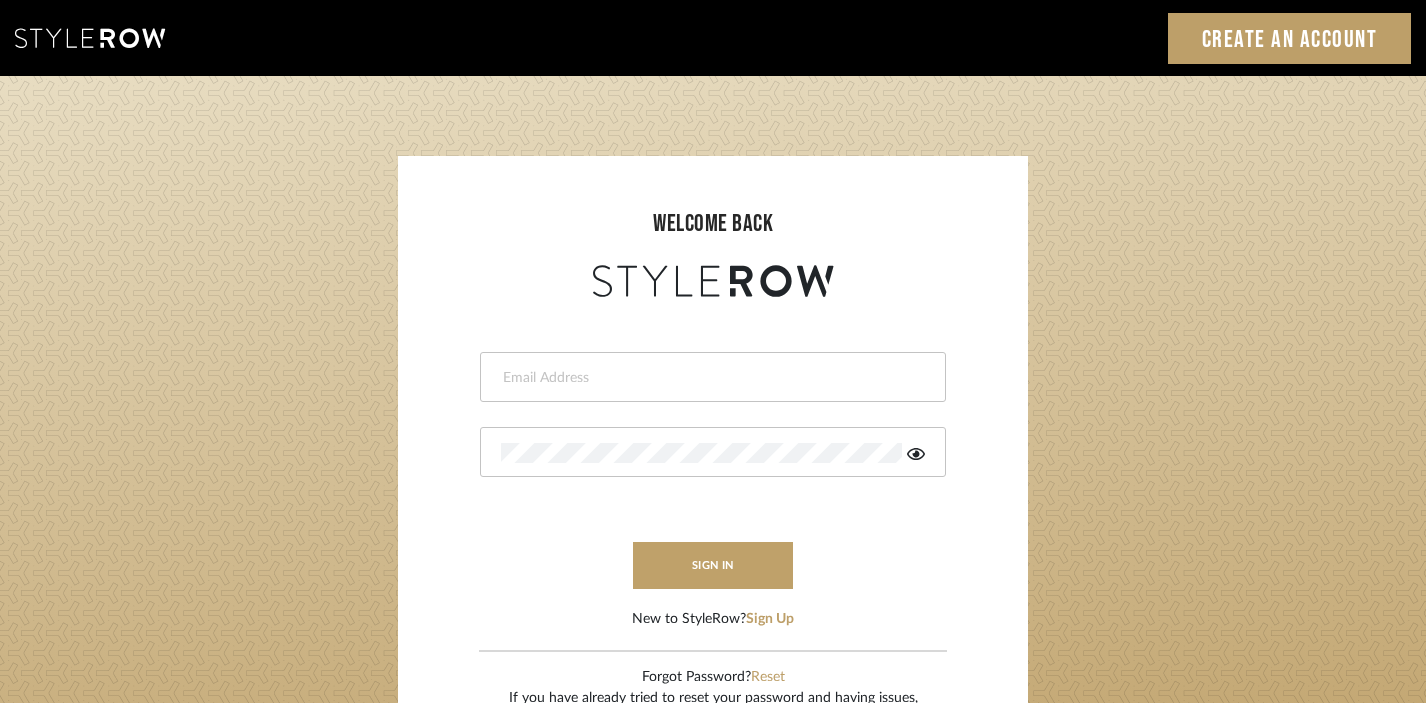 scroll, scrollTop: 0, scrollLeft: 0, axis: both 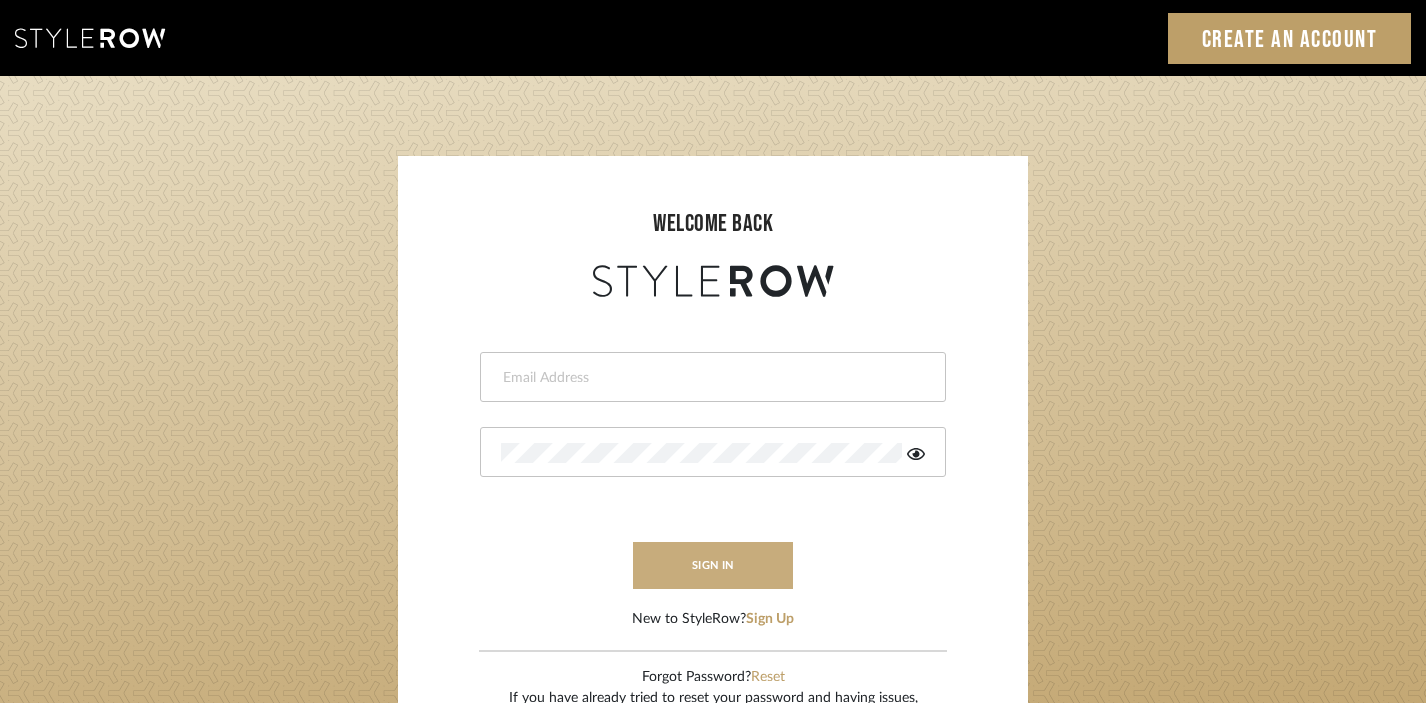 type on "divya.aok@gmail.com" 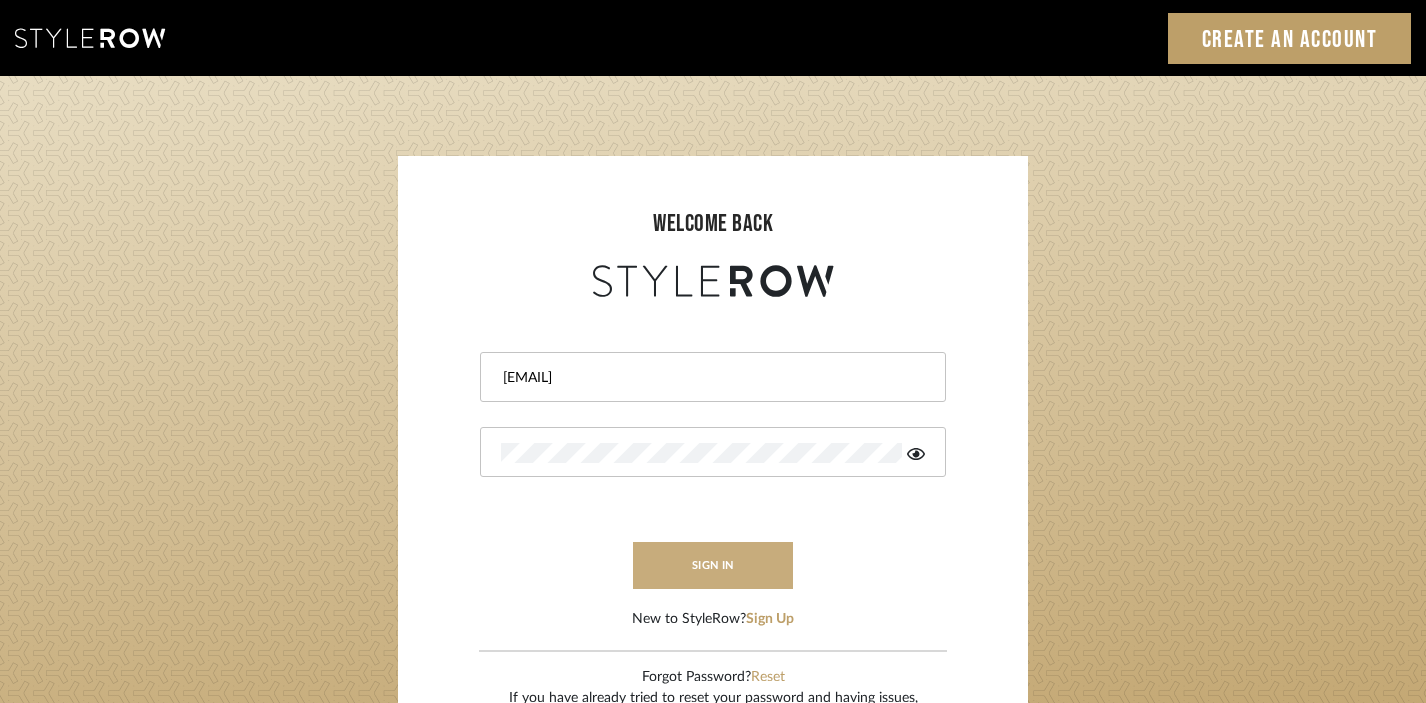 click on "sign in" at bounding box center (713, 565) 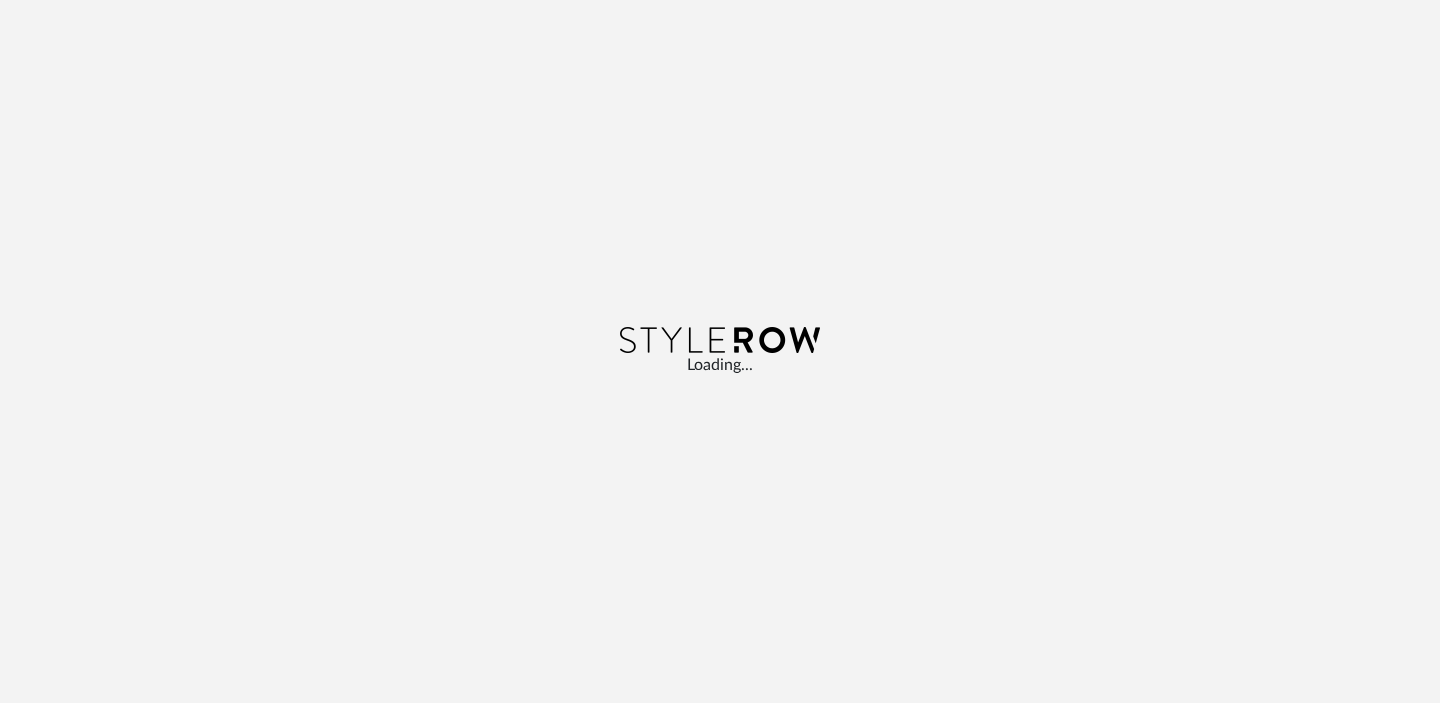 scroll, scrollTop: 0, scrollLeft: 0, axis: both 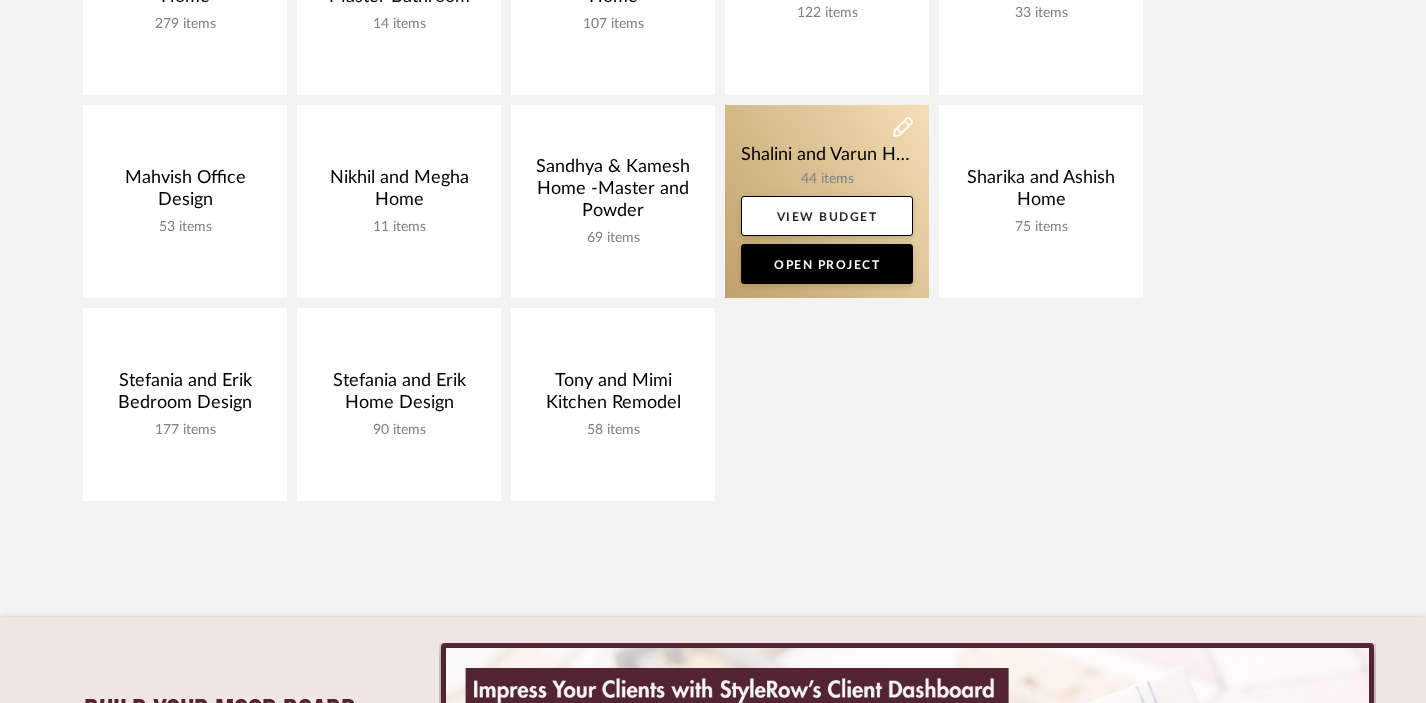 click 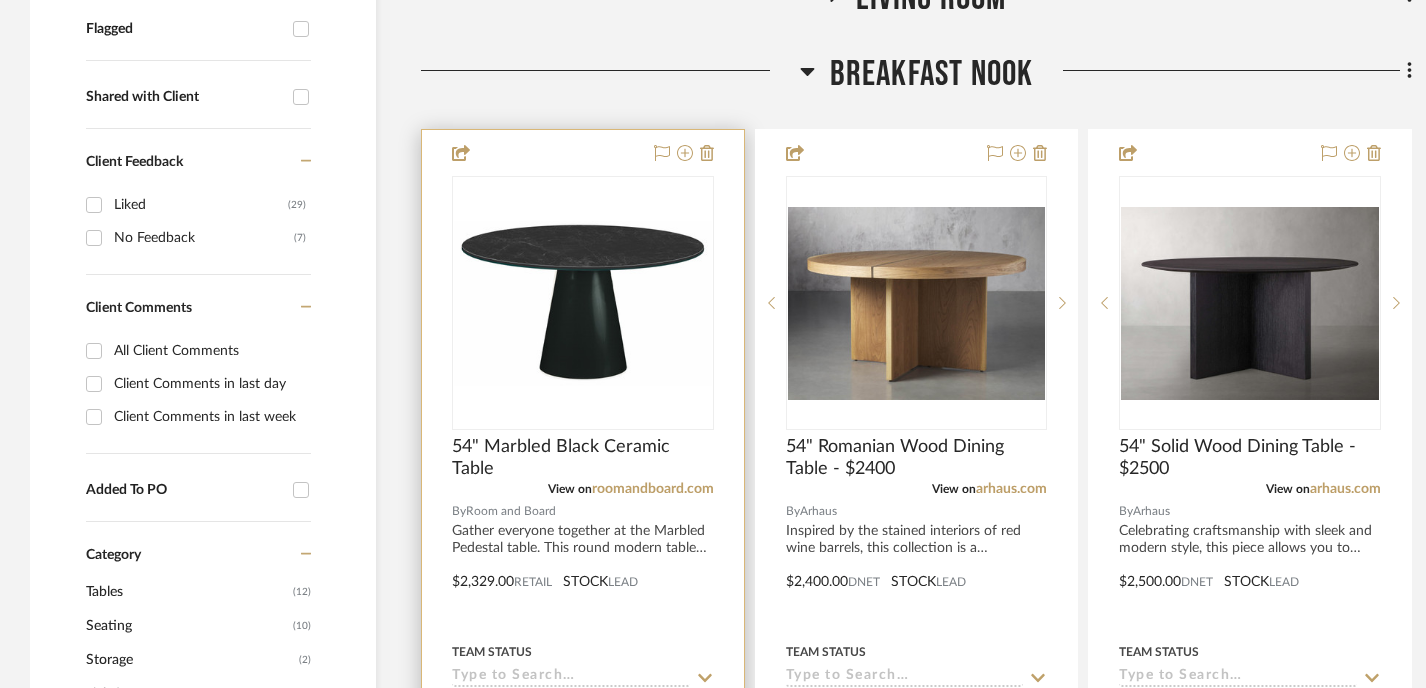 scroll, scrollTop: 776, scrollLeft: 0, axis: vertical 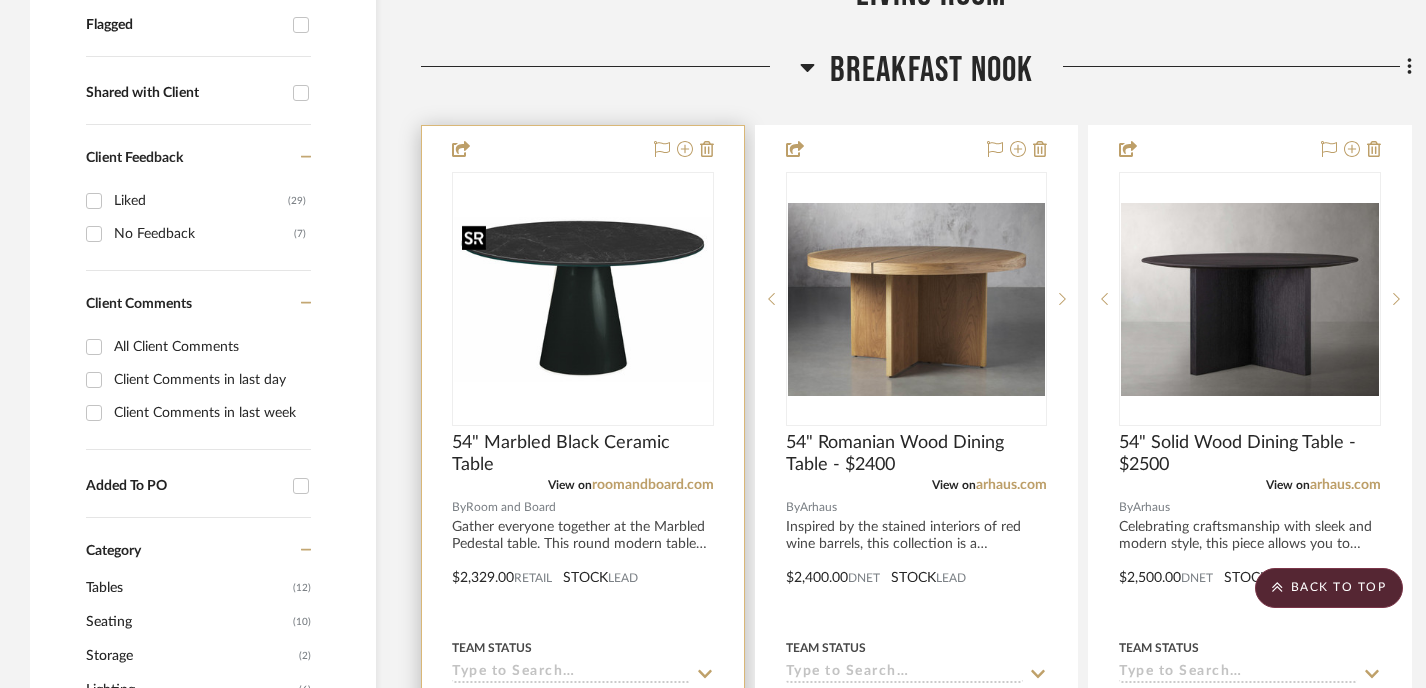 click at bounding box center (583, 300) 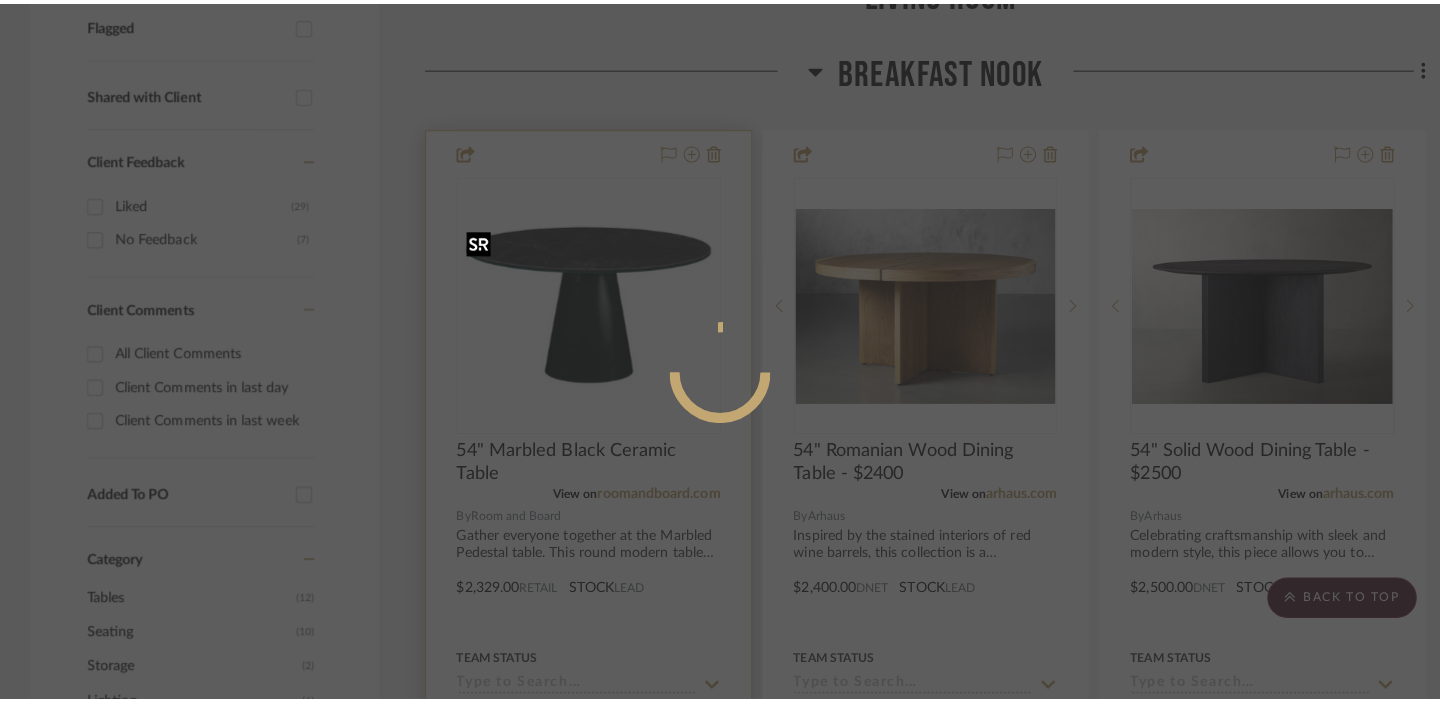 scroll, scrollTop: 0, scrollLeft: 0, axis: both 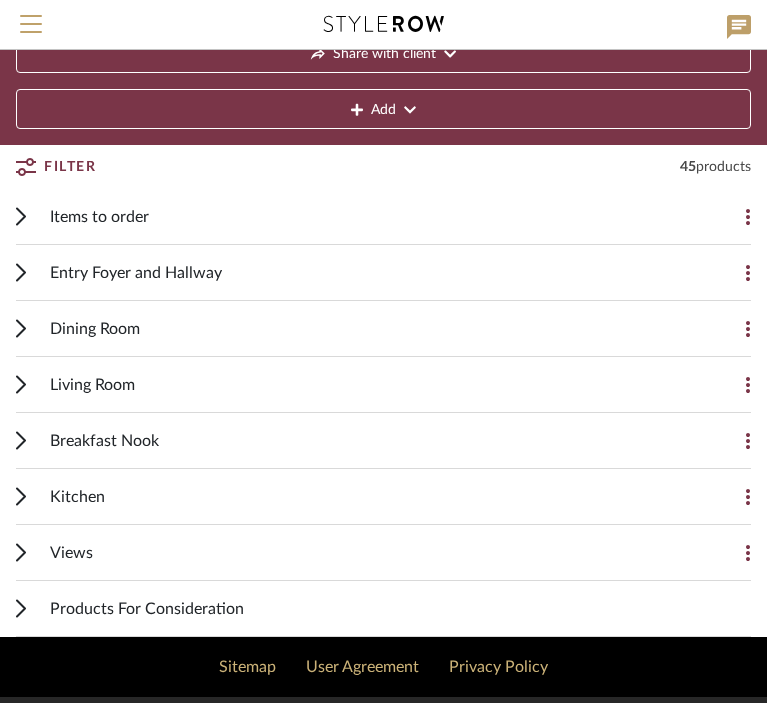 click on "Breakfast Nook Add Item" at bounding box center [383, 441] 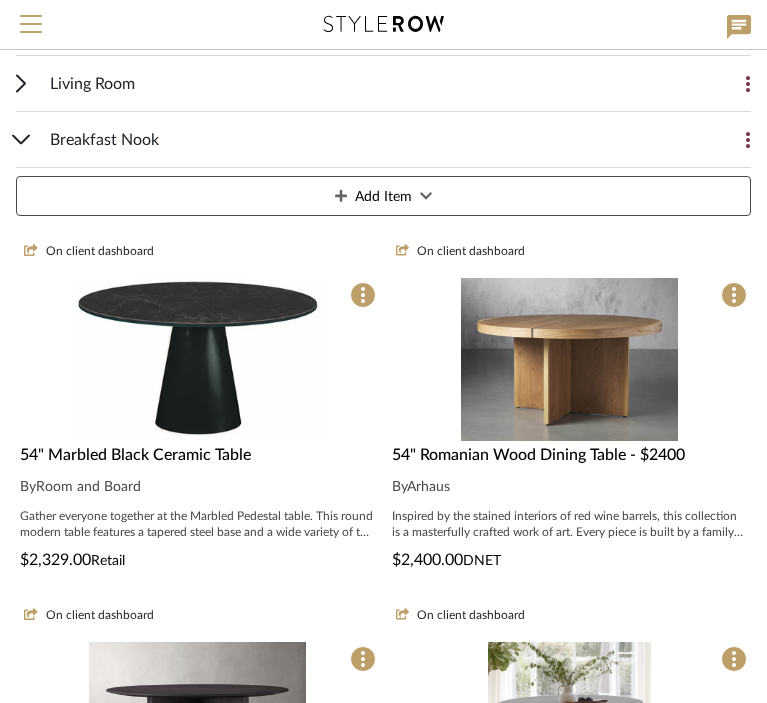 scroll, scrollTop: 426, scrollLeft: 0, axis: vertical 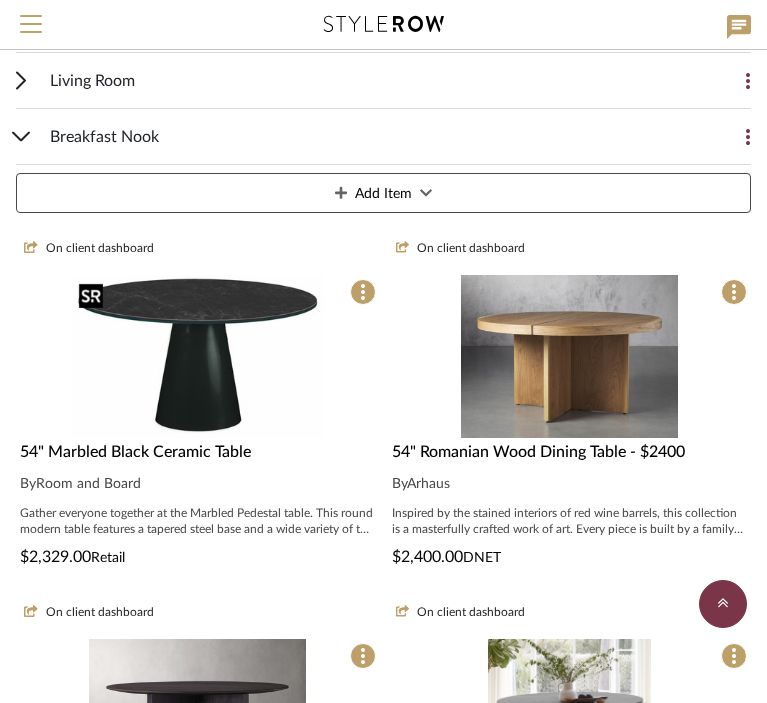 click at bounding box center [198, 356] 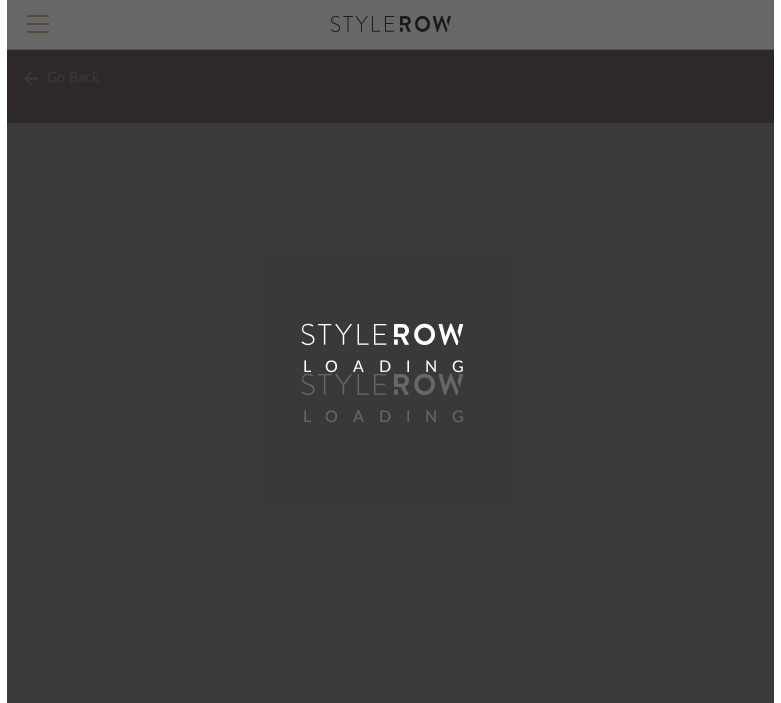 scroll, scrollTop: 0, scrollLeft: 0, axis: both 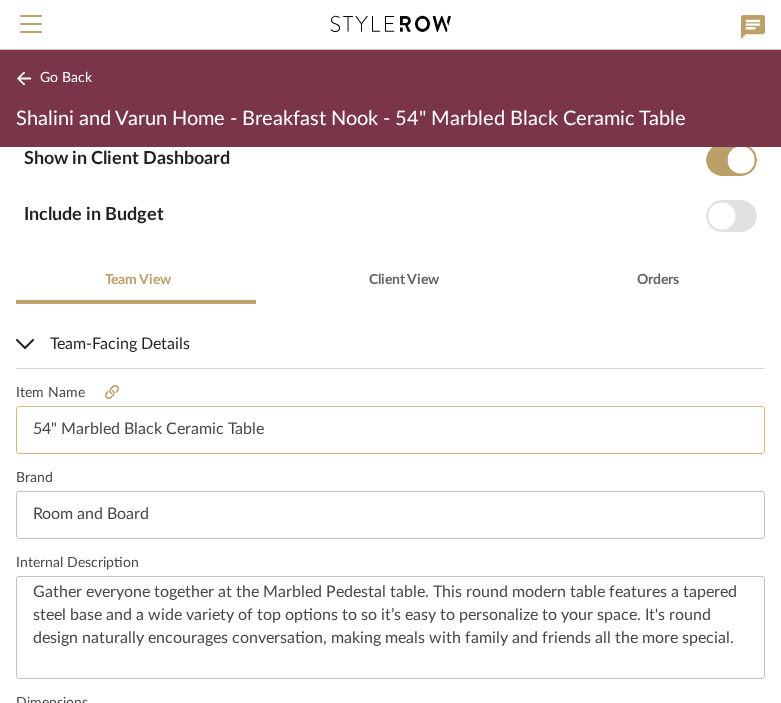 click on "54" Marbled Black Ceramic Table" at bounding box center (390, 430) 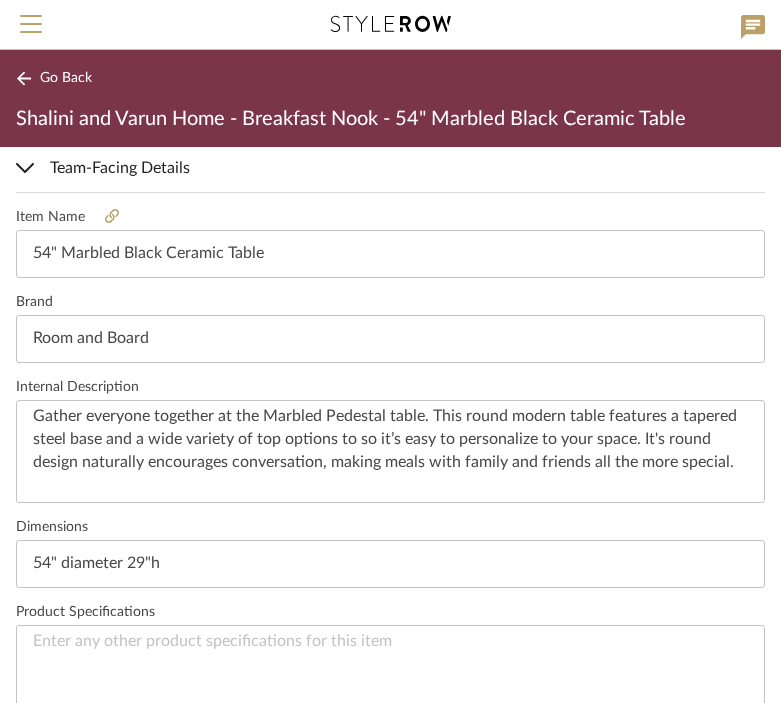 scroll, scrollTop: 526, scrollLeft: 0, axis: vertical 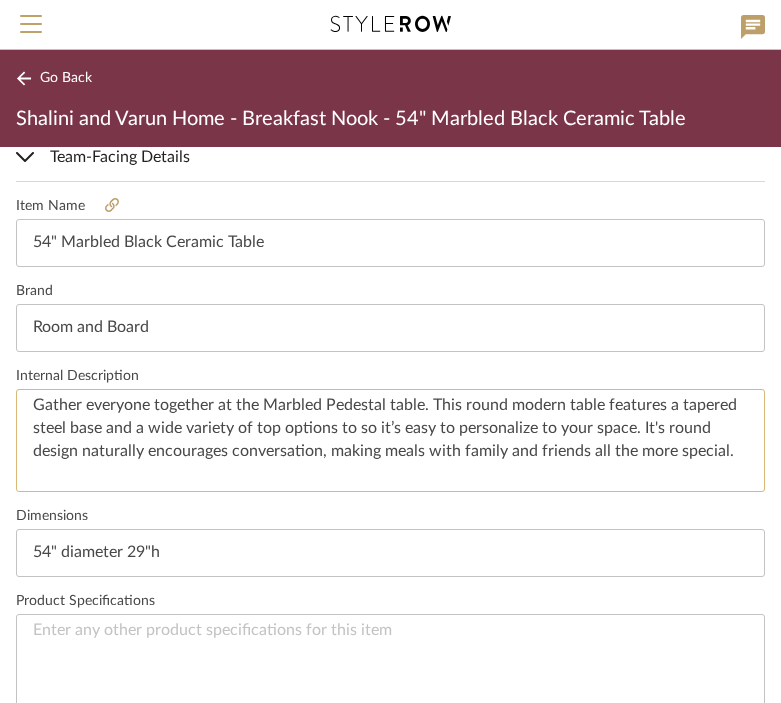 click on "Gather everyone together at the Marbled Pedestal table. This round modern table features a tapered steel base and a wide variety of top options to so it’s easy to personalize to your space. It's round design naturally encourages conversation, making meals with family and friends all the more special." at bounding box center [390, 440] 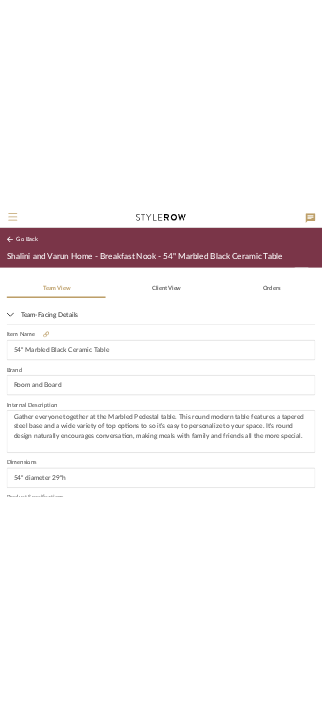 scroll, scrollTop: 715, scrollLeft: 0, axis: vertical 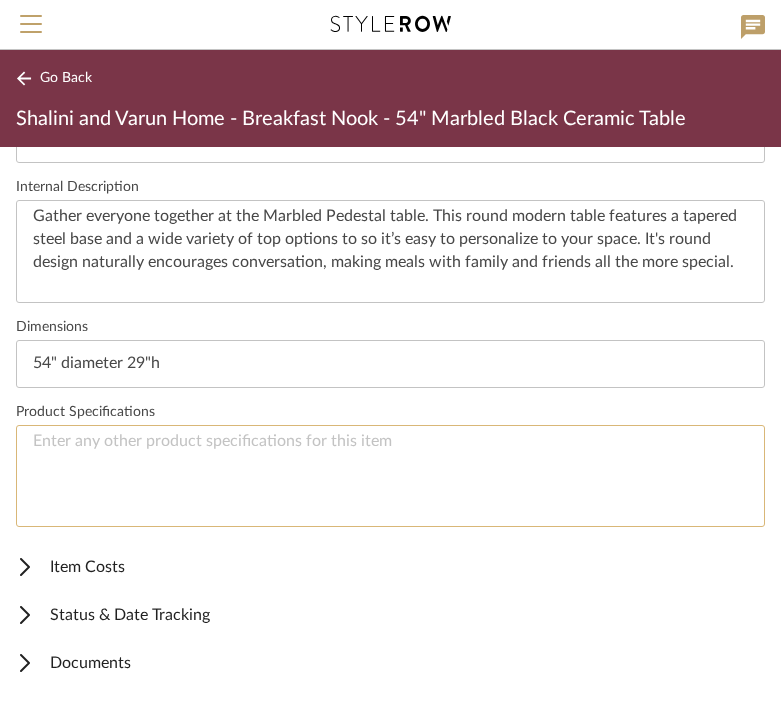 click at bounding box center [390, 476] 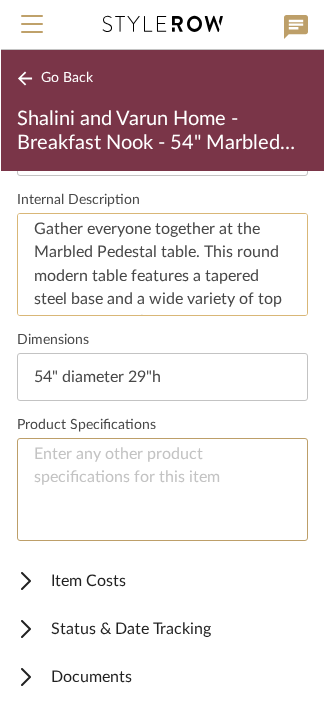 scroll, scrollTop: 734, scrollLeft: 0, axis: vertical 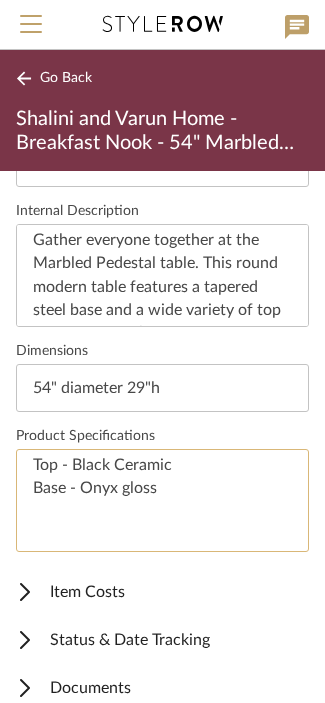 click on "Top - Black Ceramic
Base - Onyx gloss" at bounding box center [162, 500] 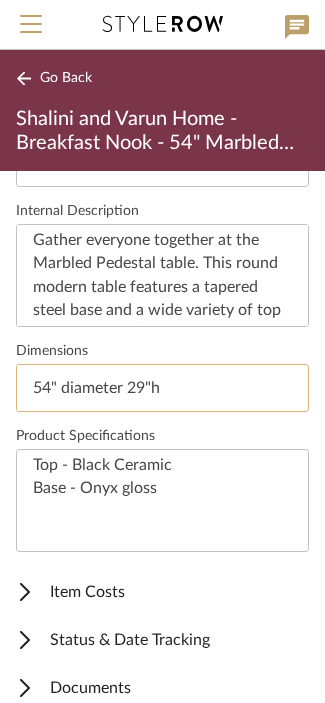 click on "54" diameter 29"h" at bounding box center (162, 388) 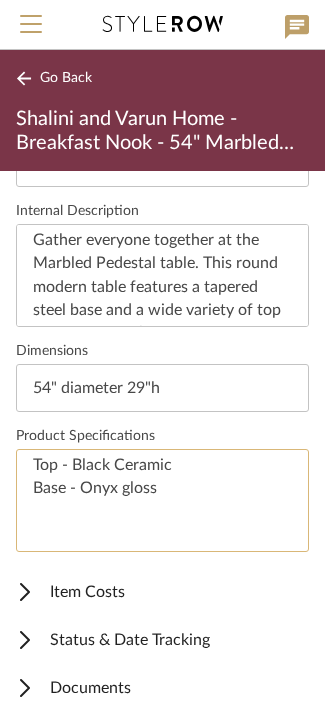 click on "Top - Black Ceramic
Base - Onyx gloss" at bounding box center (162, 500) 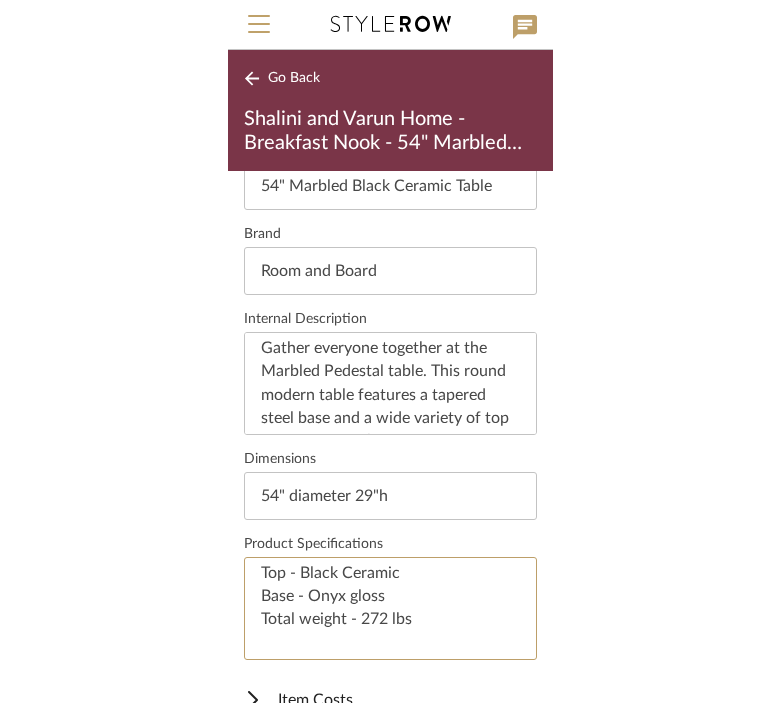 scroll, scrollTop: 0, scrollLeft: 0, axis: both 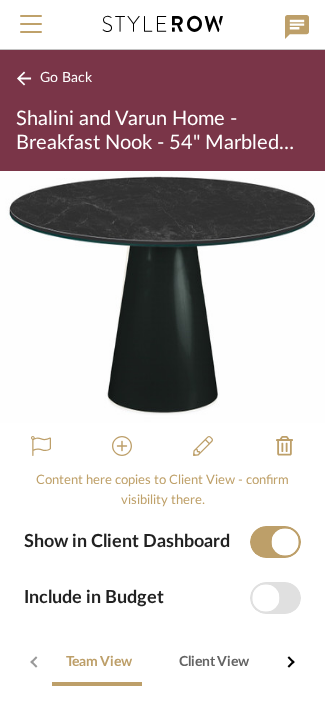 type on "Top - Black Ceramic
Base - Onyx gloss
Total weight - 272 lbs" 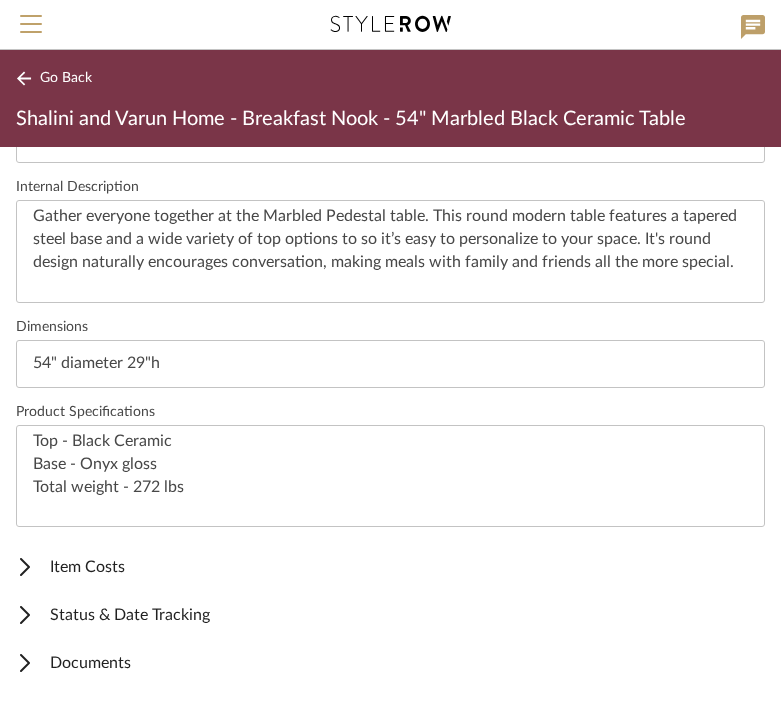 scroll, scrollTop: 0, scrollLeft: 0, axis: both 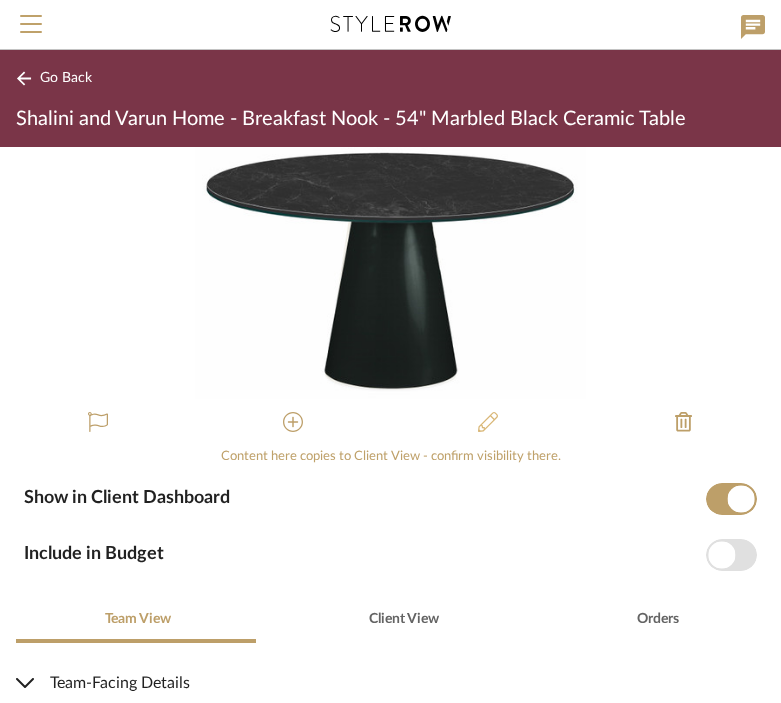 click 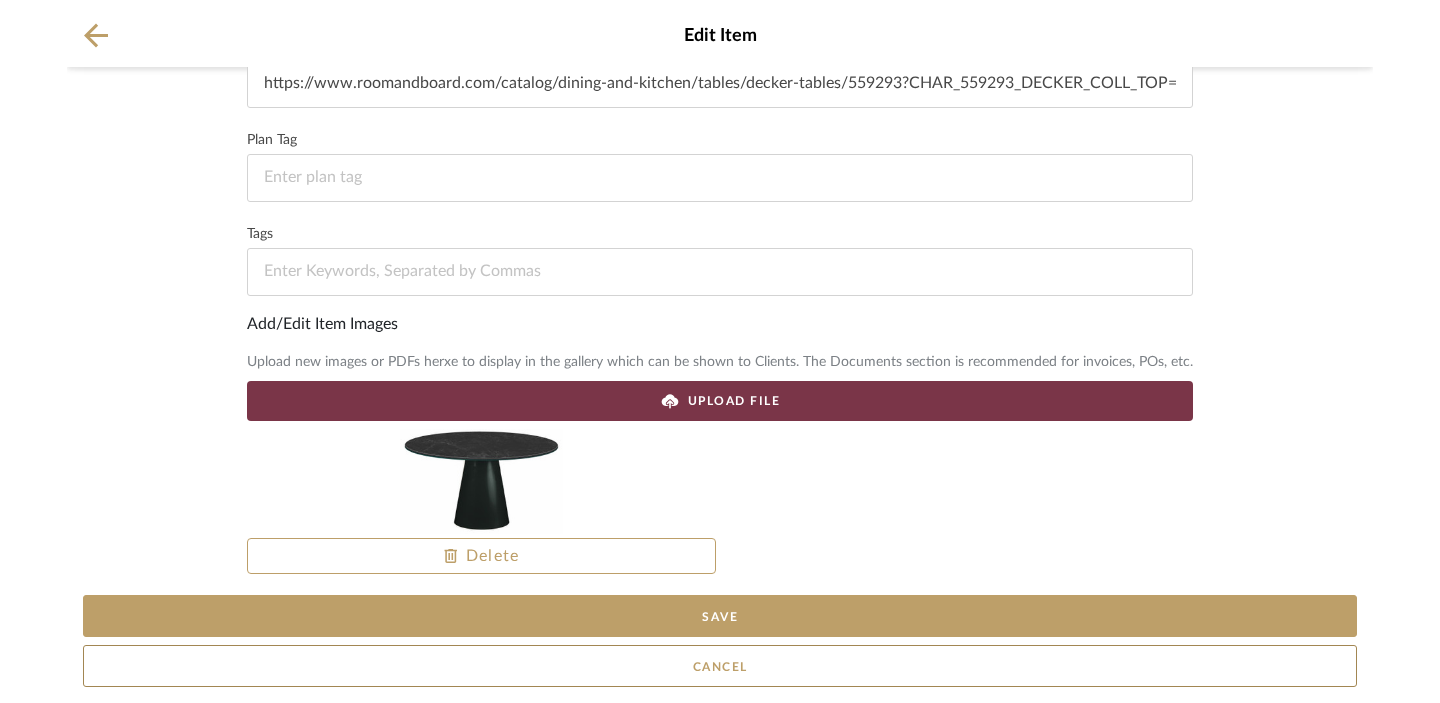scroll, scrollTop: 326, scrollLeft: 0, axis: vertical 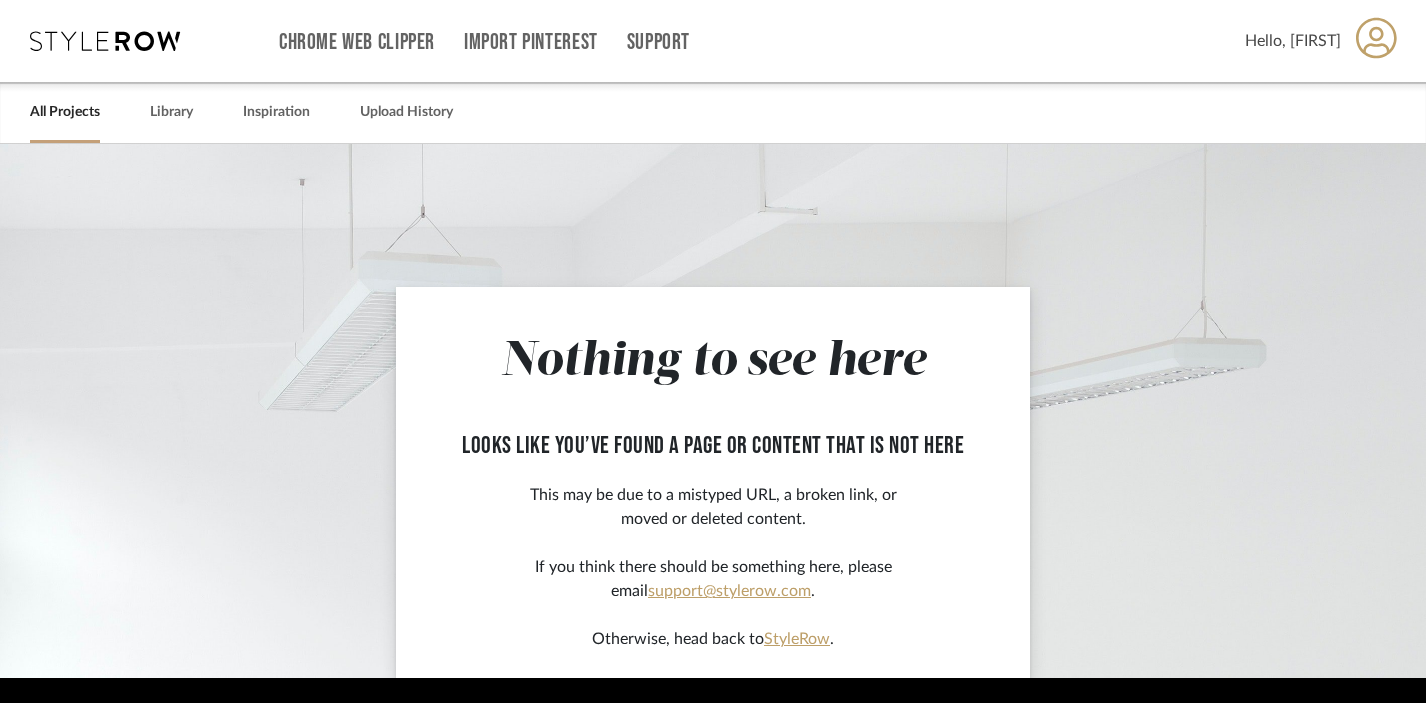 click on "All Projects" at bounding box center (65, 112) 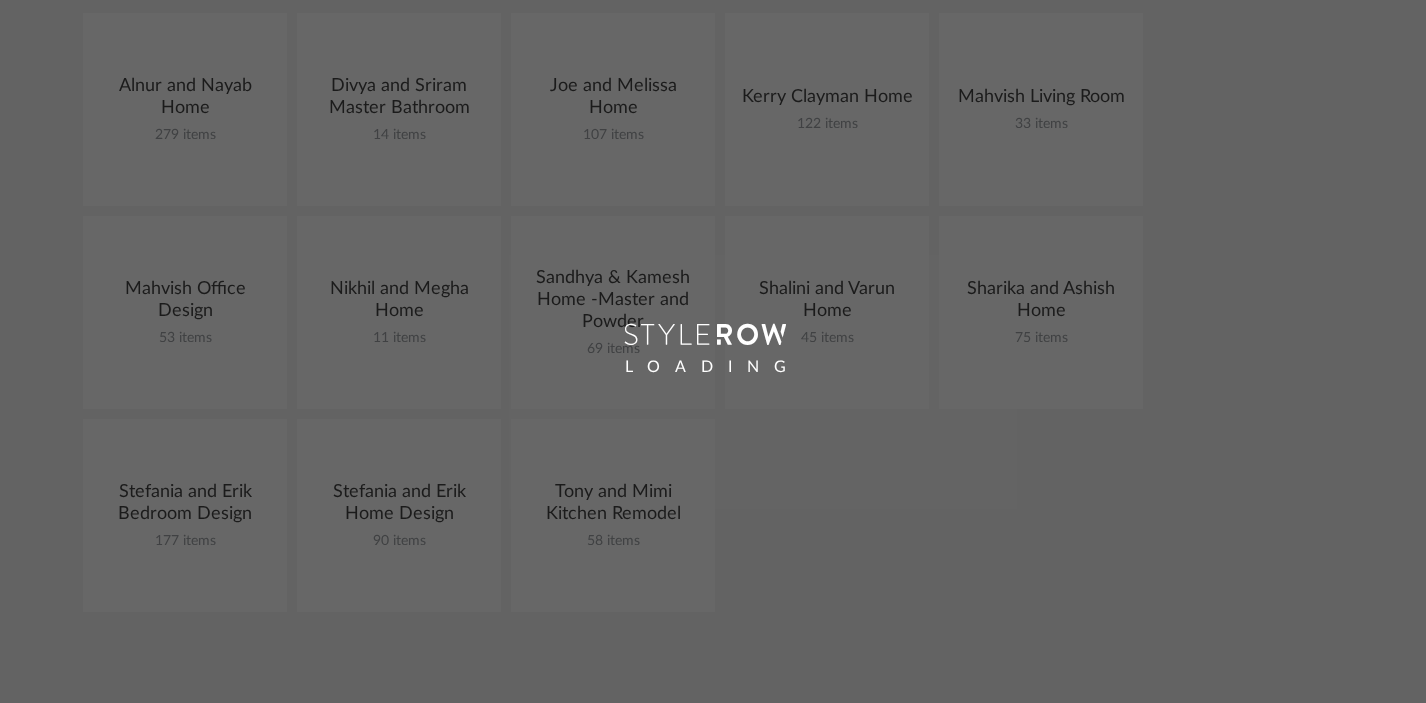 scroll, scrollTop: 487, scrollLeft: 0, axis: vertical 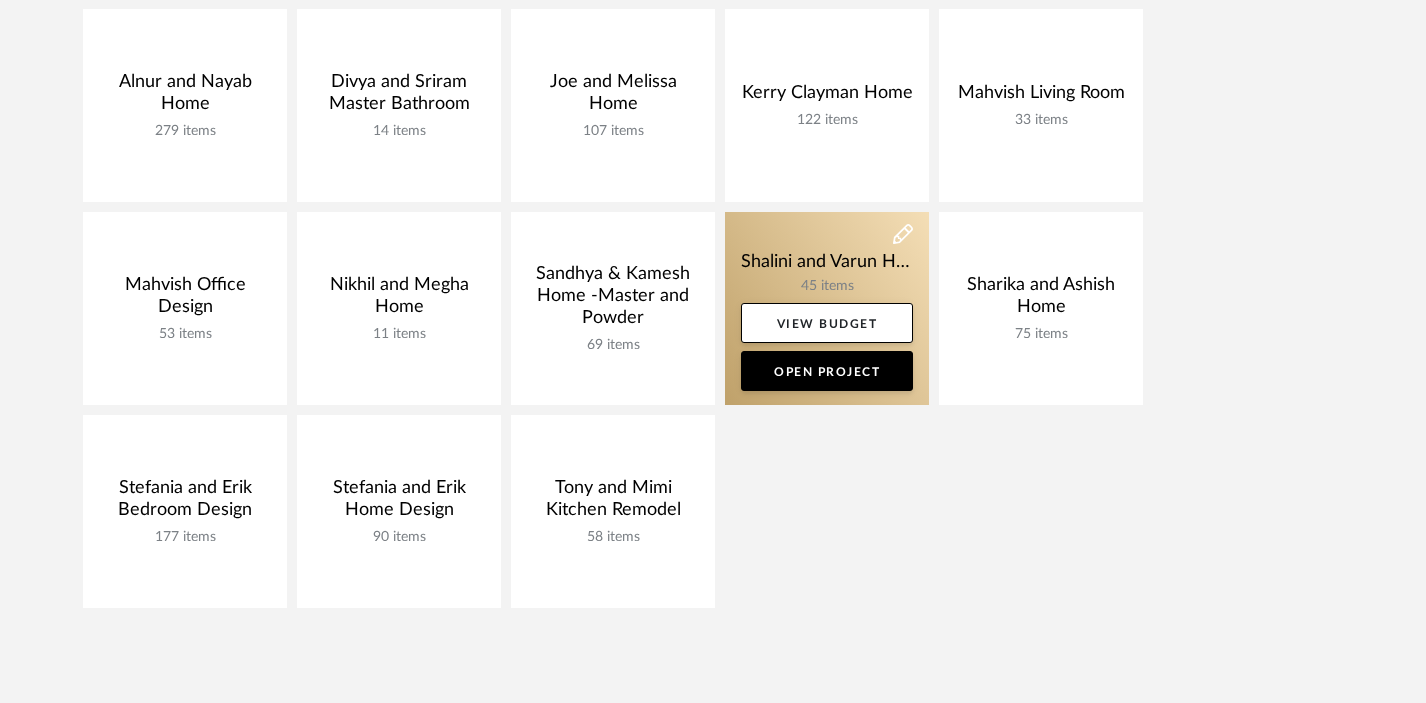 click 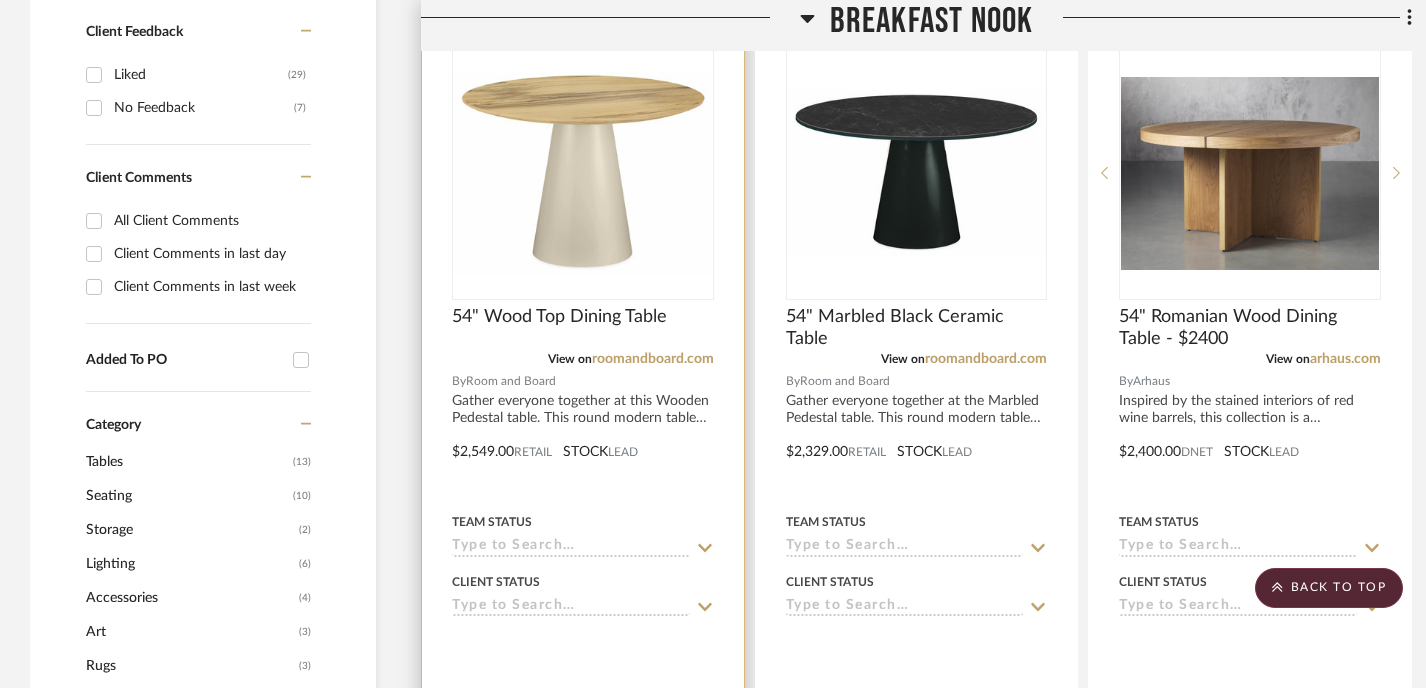 scroll, scrollTop: 870, scrollLeft: 0, axis: vertical 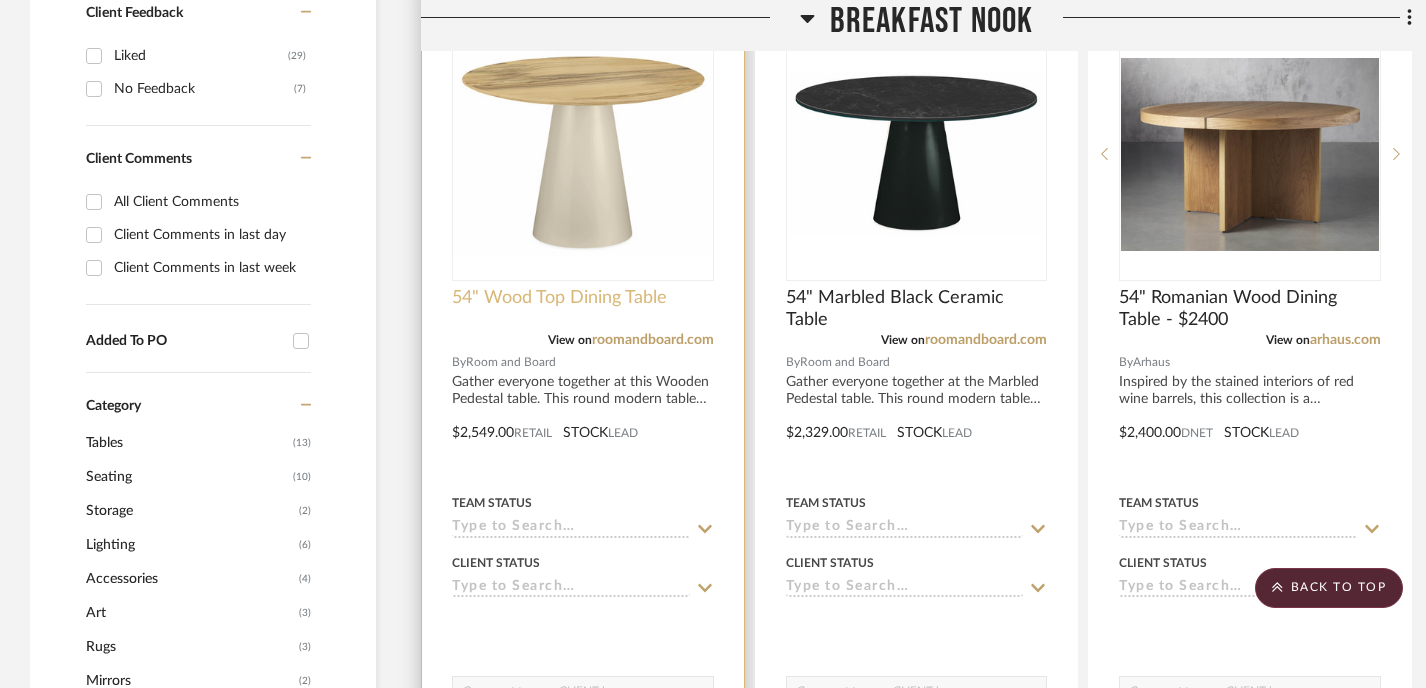 click on "54" Wood Top Dining Table" at bounding box center (559, 298) 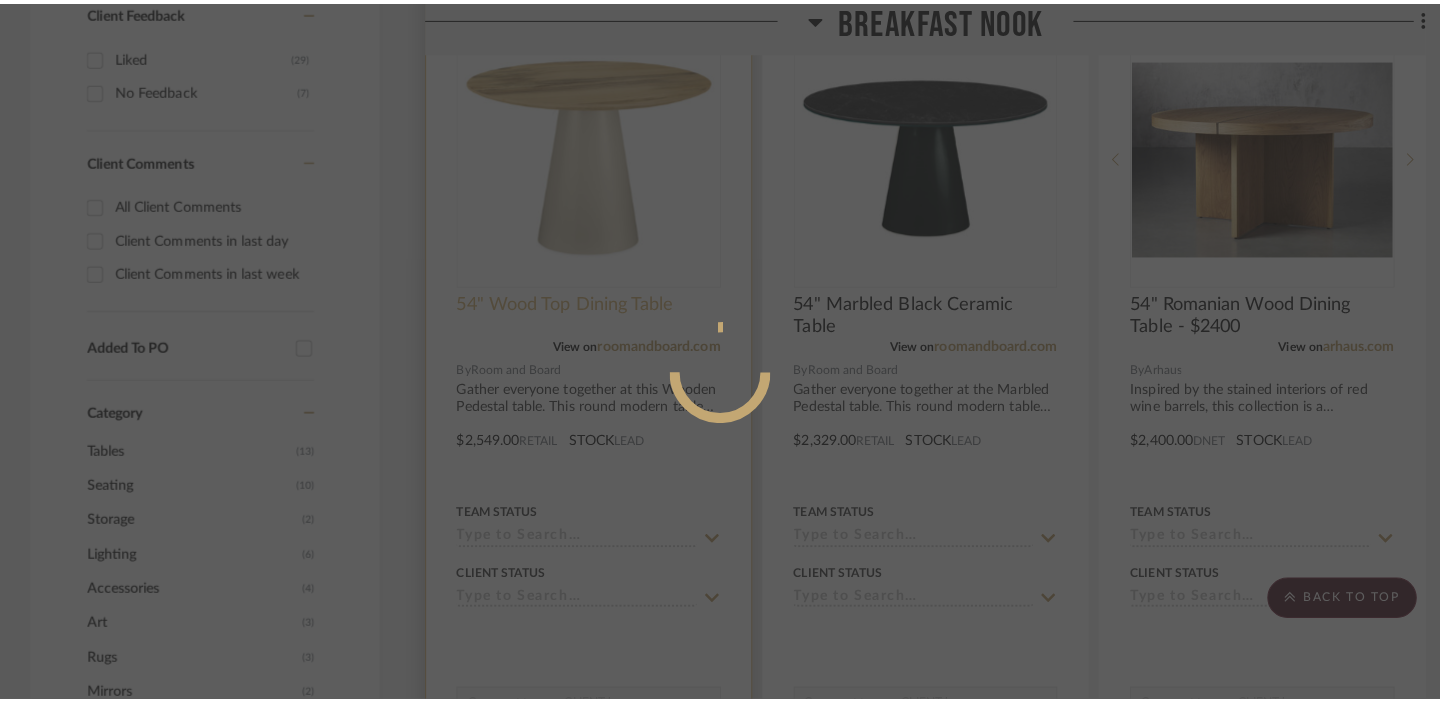 scroll, scrollTop: 0, scrollLeft: 0, axis: both 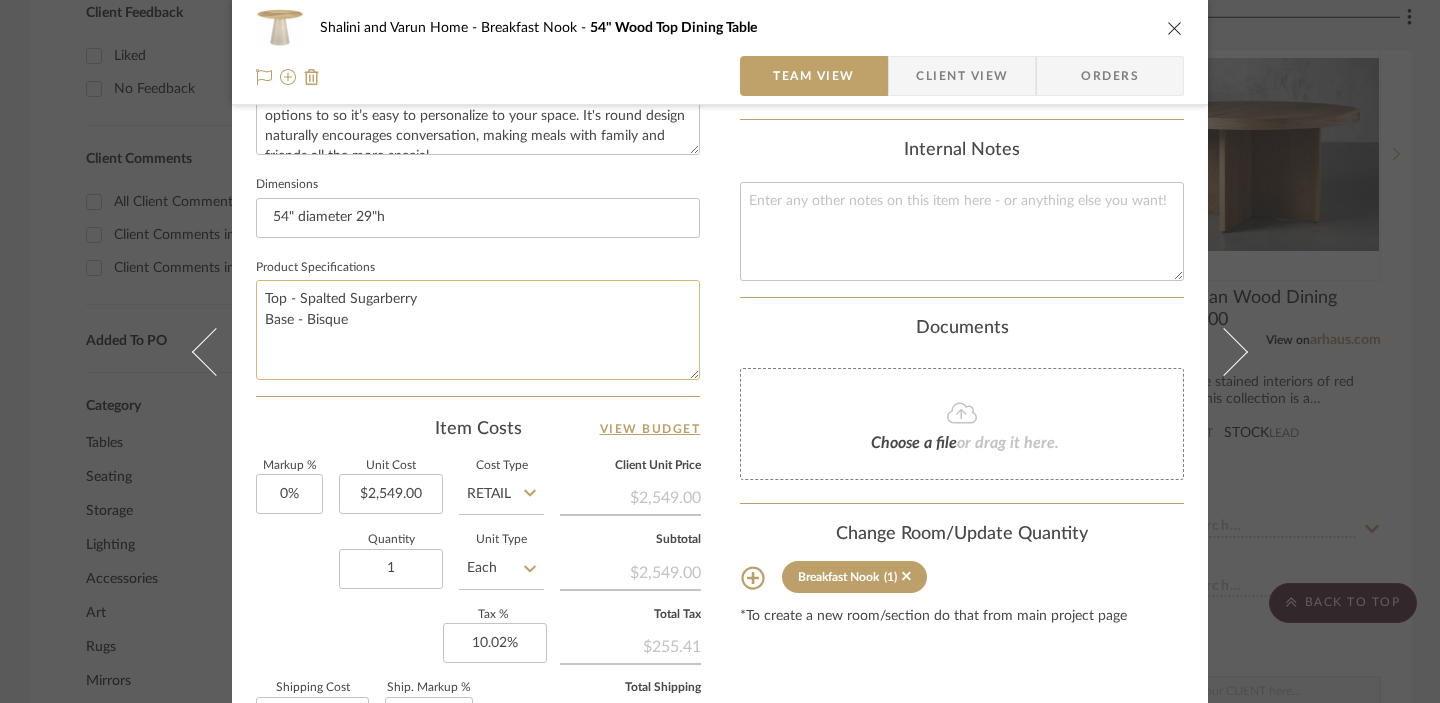 click on "Top - Spalted Sugarberry
Base - Bisque" 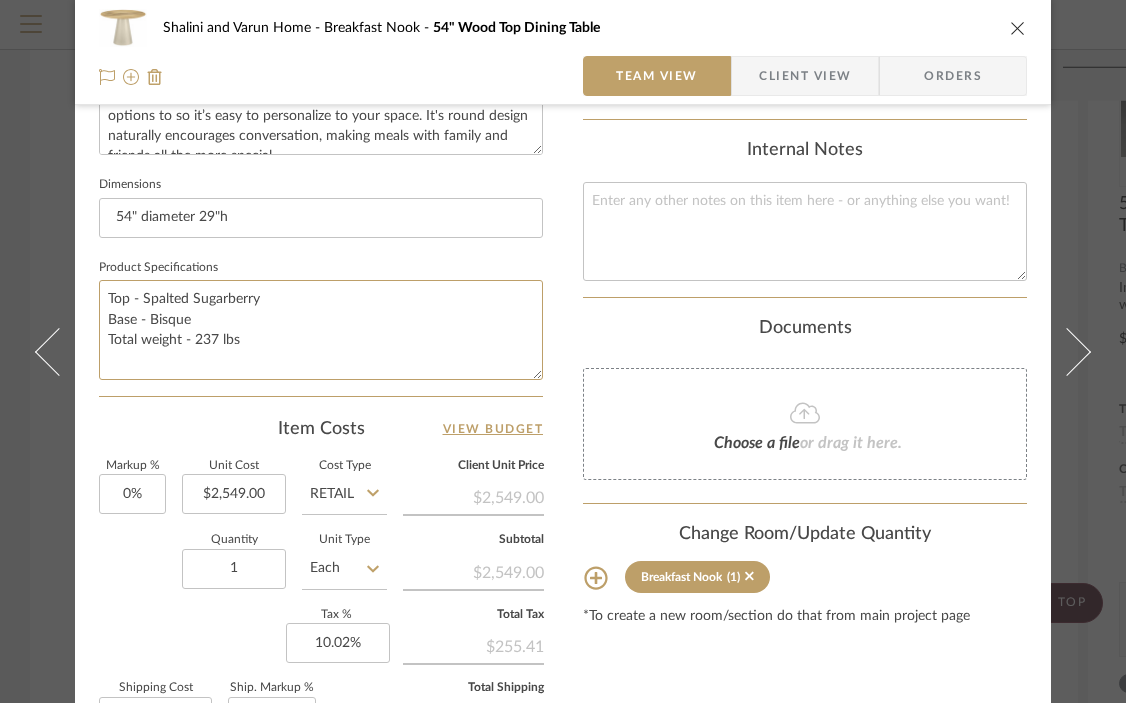 scroll, scrollTop: 1057, scrollLeft: 0, axis: vertical 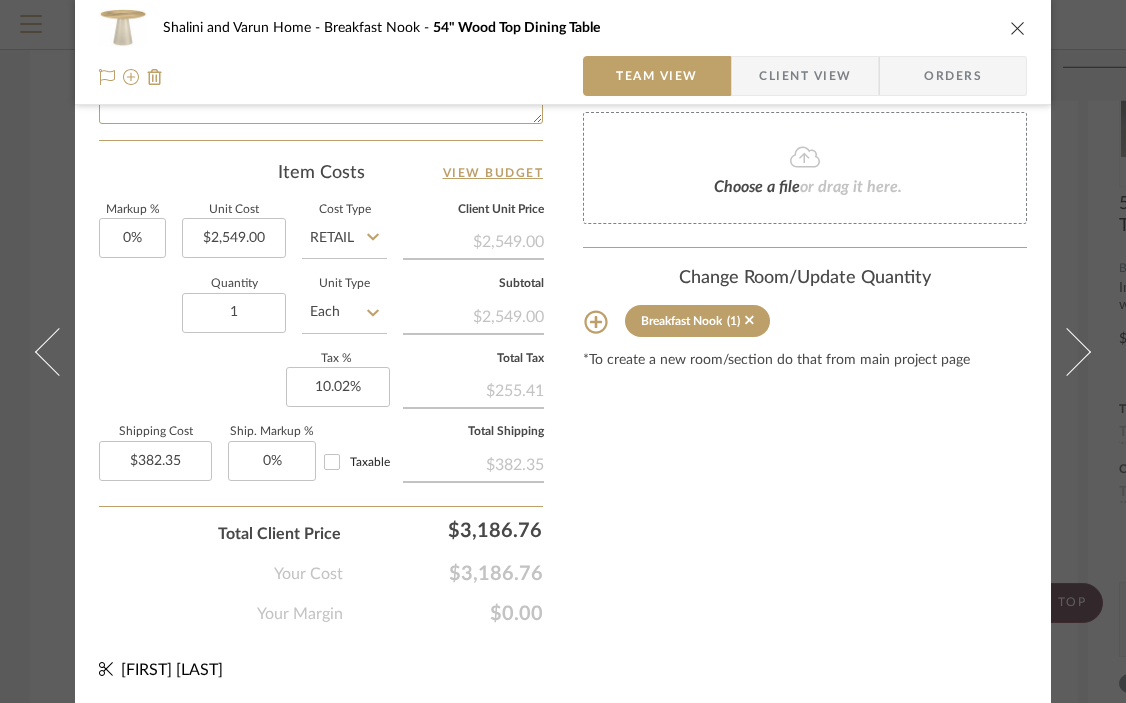 type on "Top - Spalted Sugarberry
Base - Bisque
Total weight - 237 lbs" 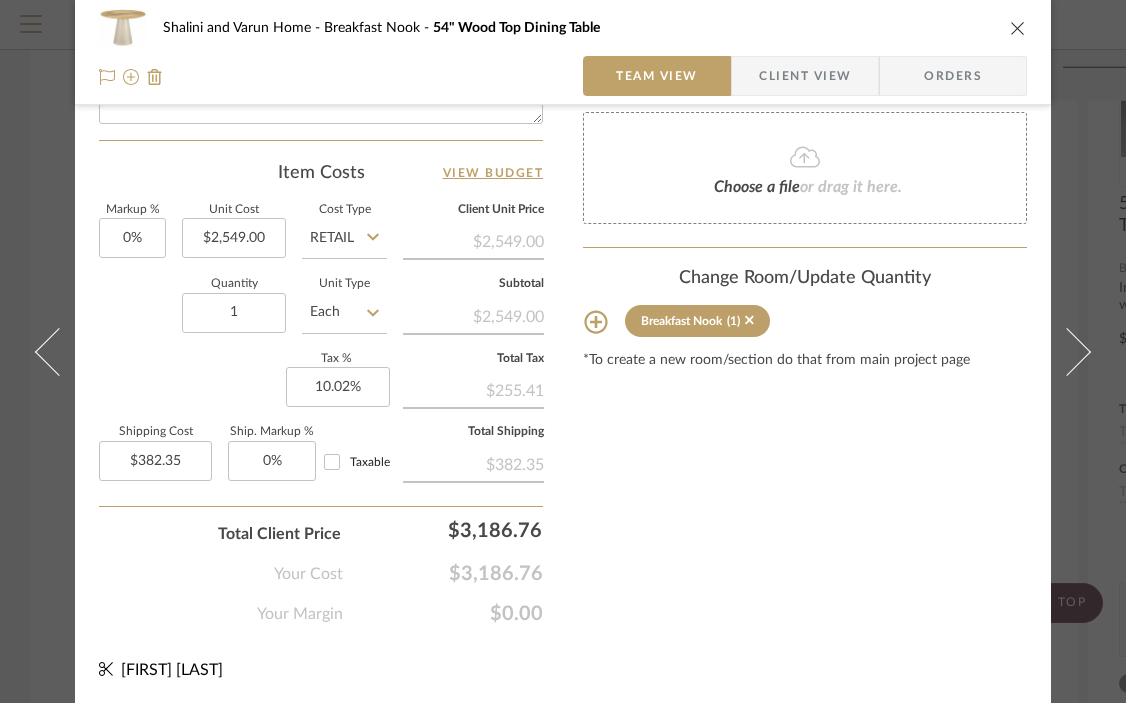 click 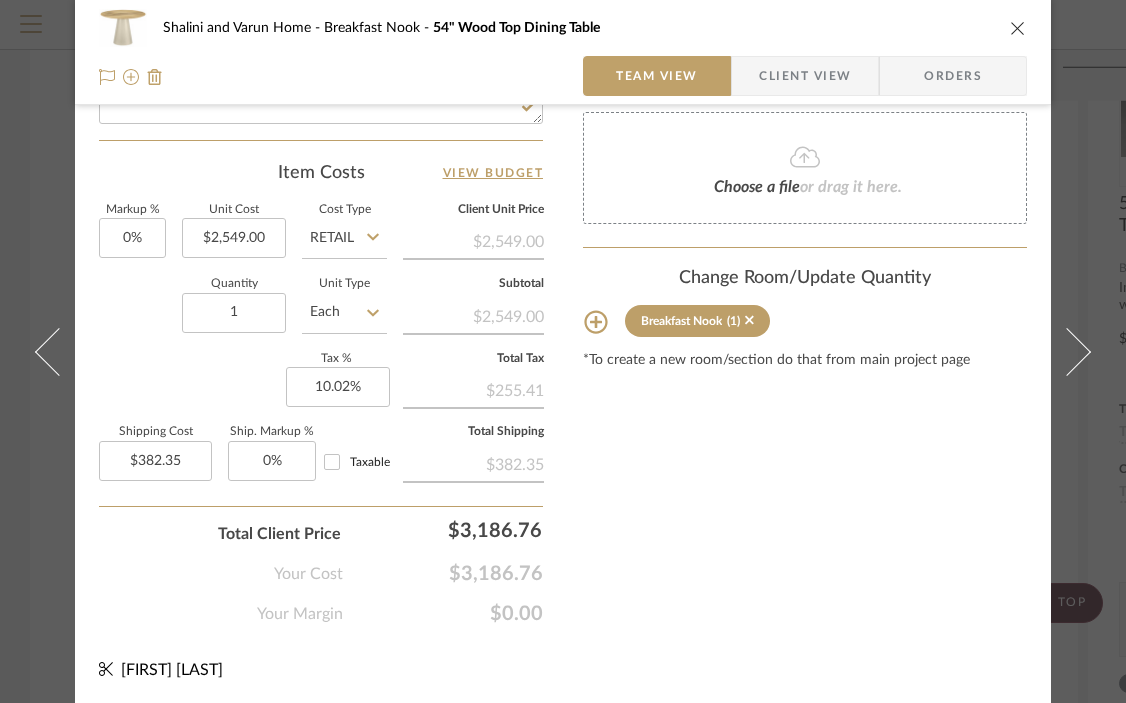 click 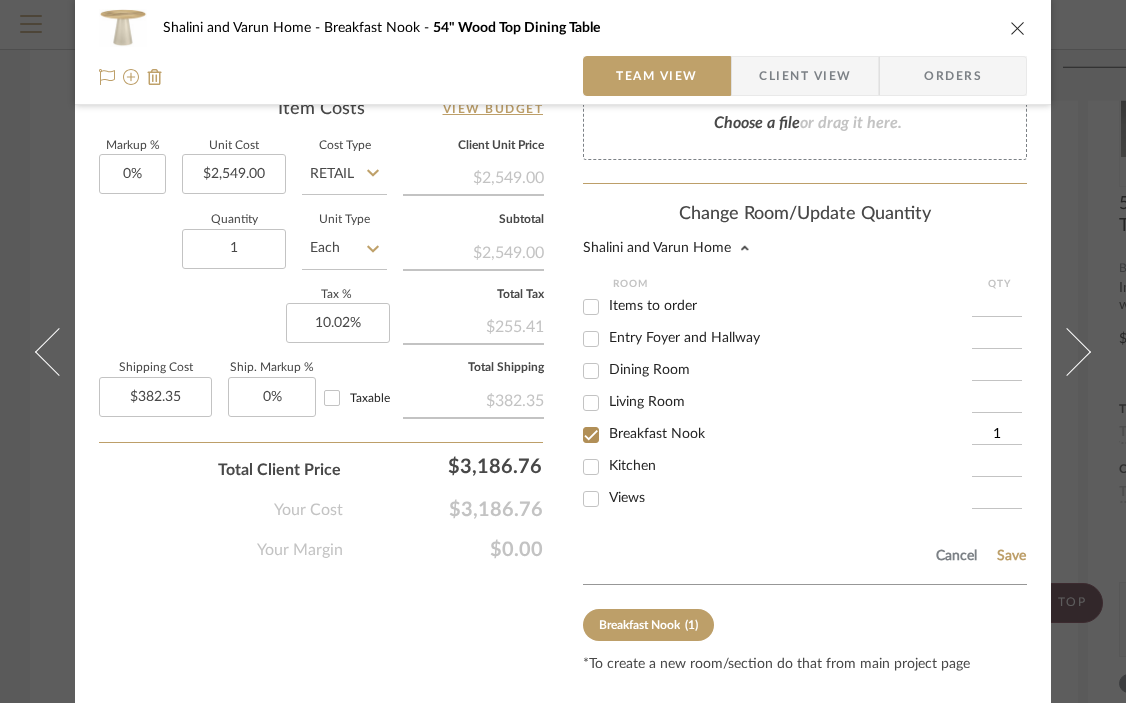 scroll, scrollTop: 1145, scrollLeft: 0, axis: vertical 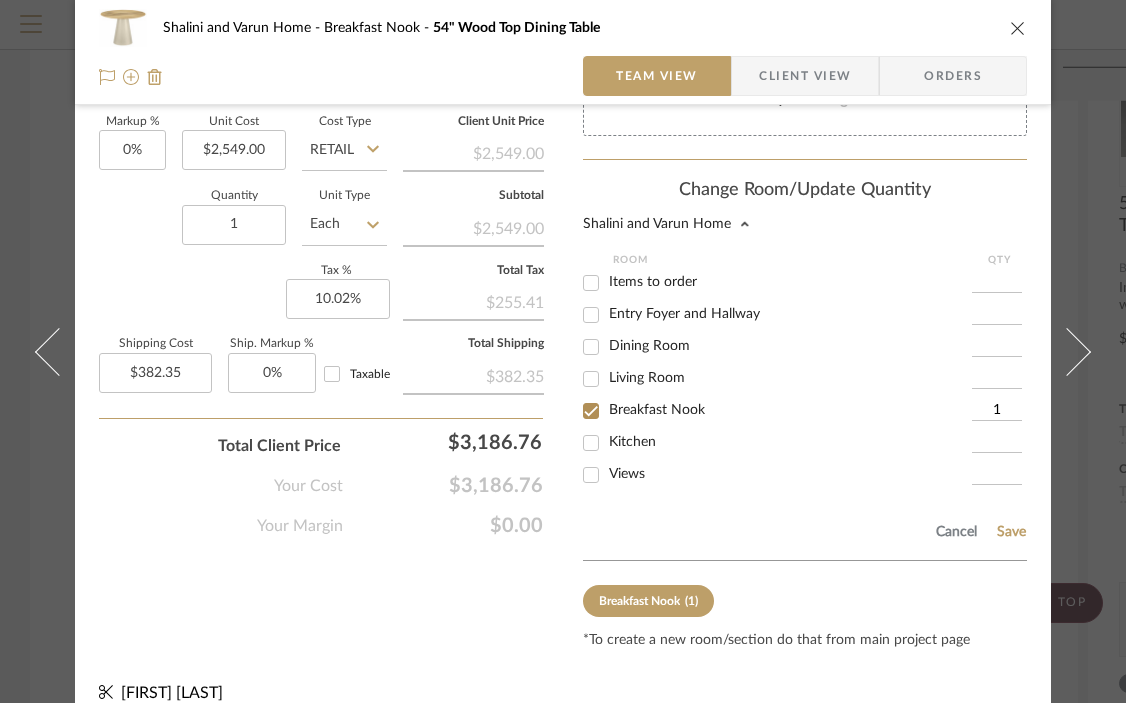 click on "Kitchen" at bounding box center (591, 443) 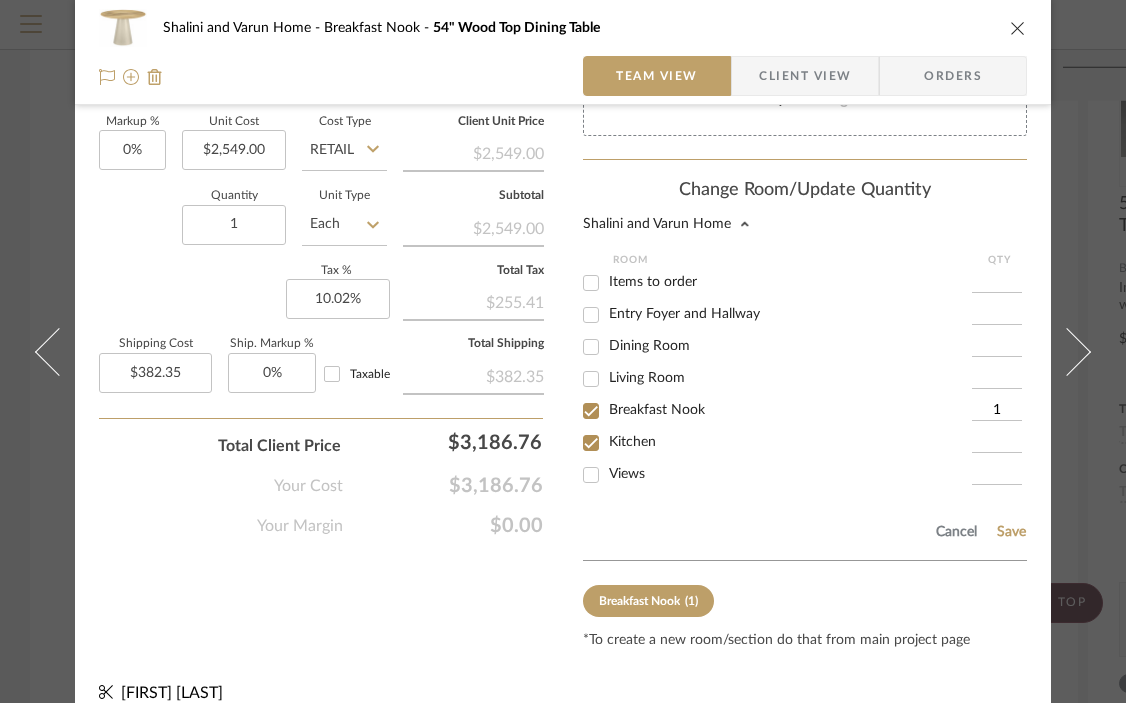 checkbox on "true" 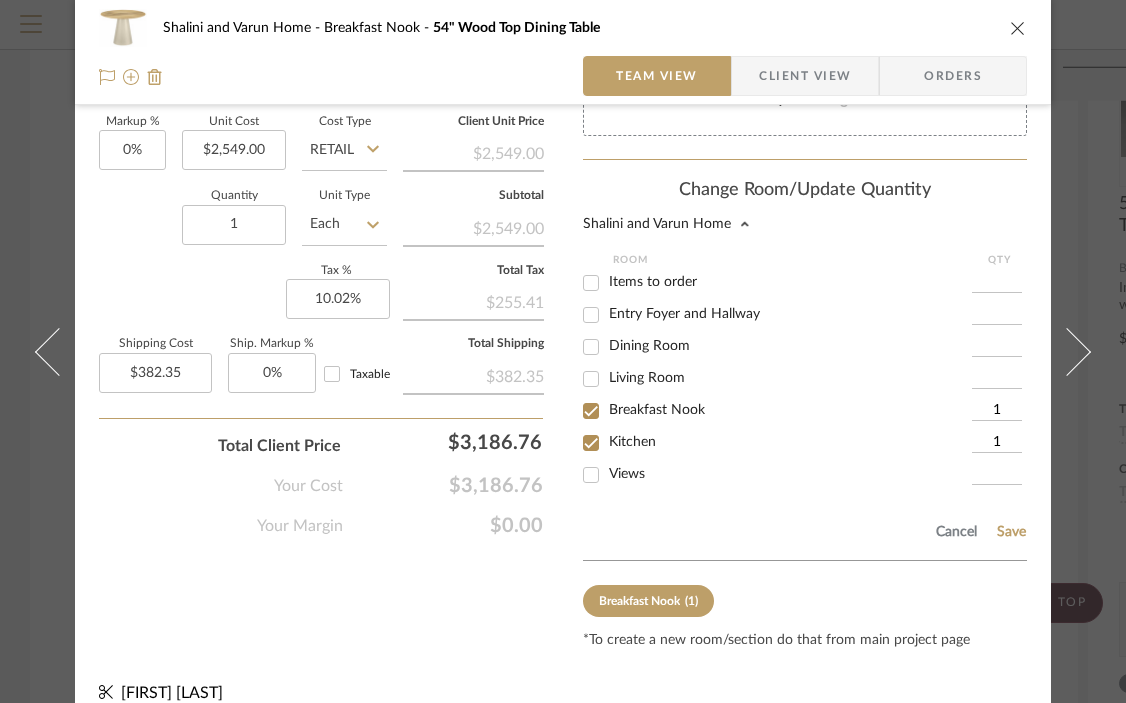 click on "Kitchen" at bounding box center (591, 443) 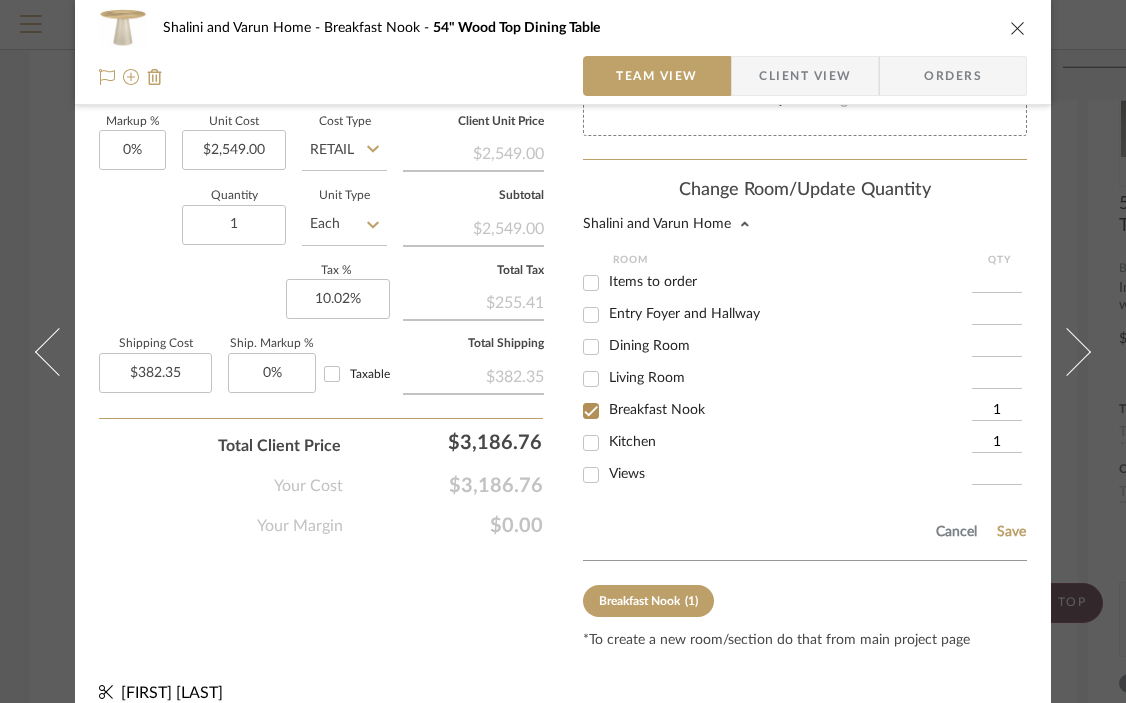 checkbox on "false" 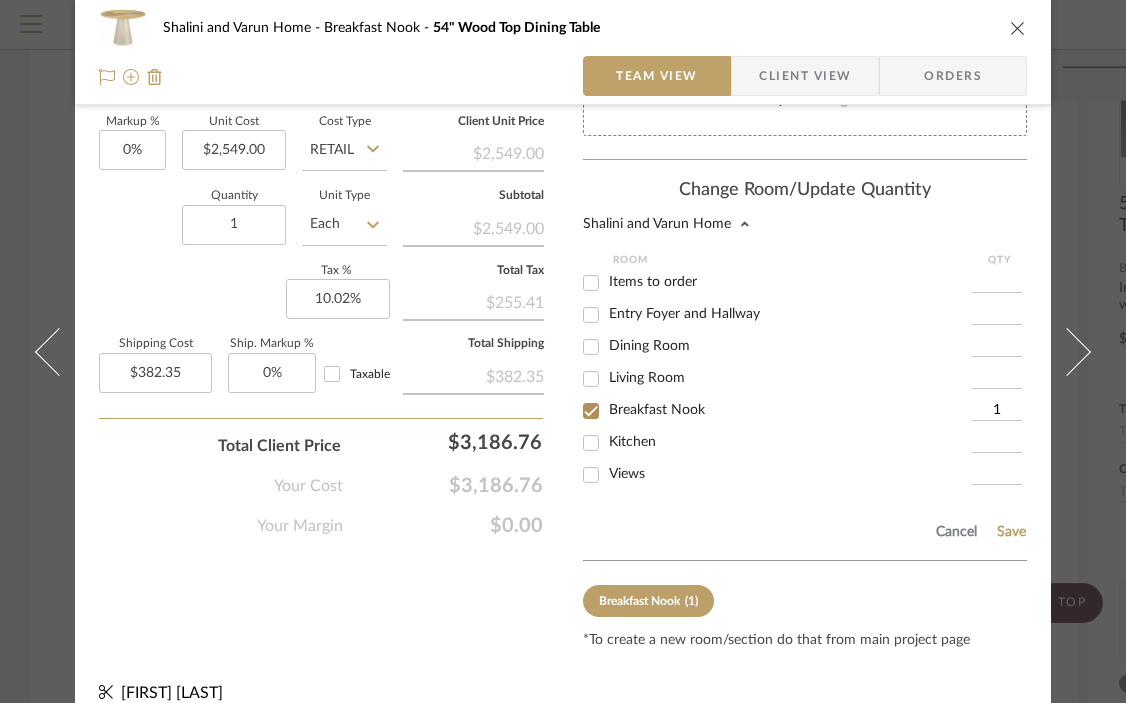 click on "Breakfast Nook" 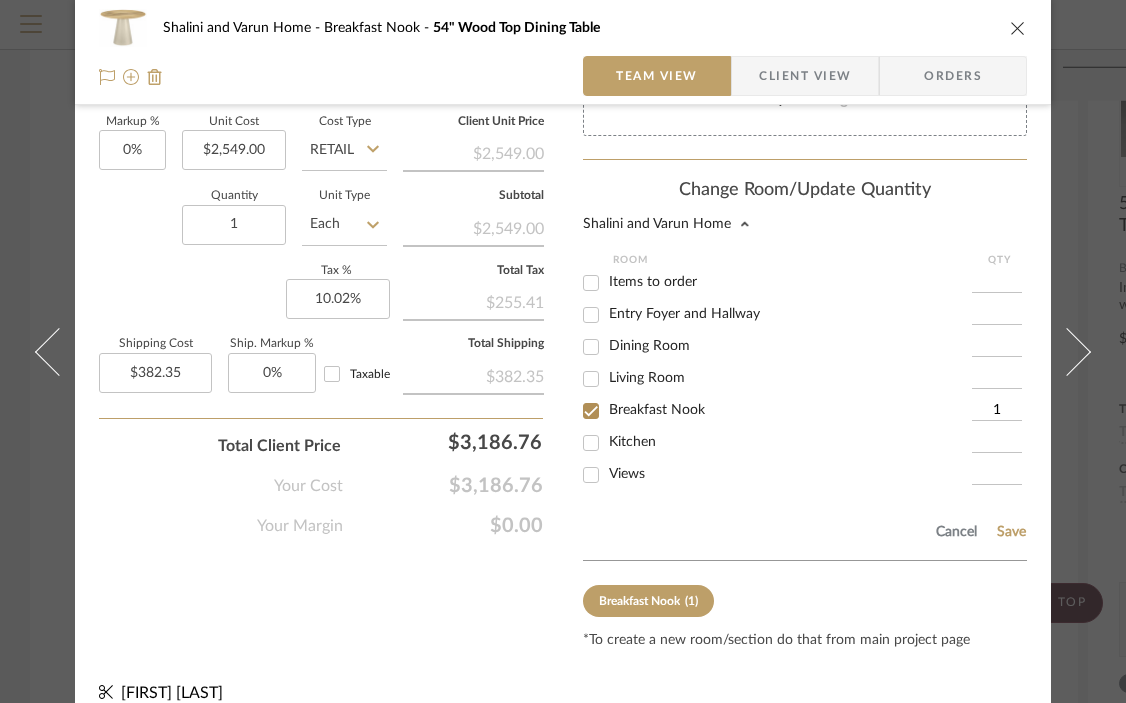 click on "Breakfast Nook" at bounding box center [591, 411] 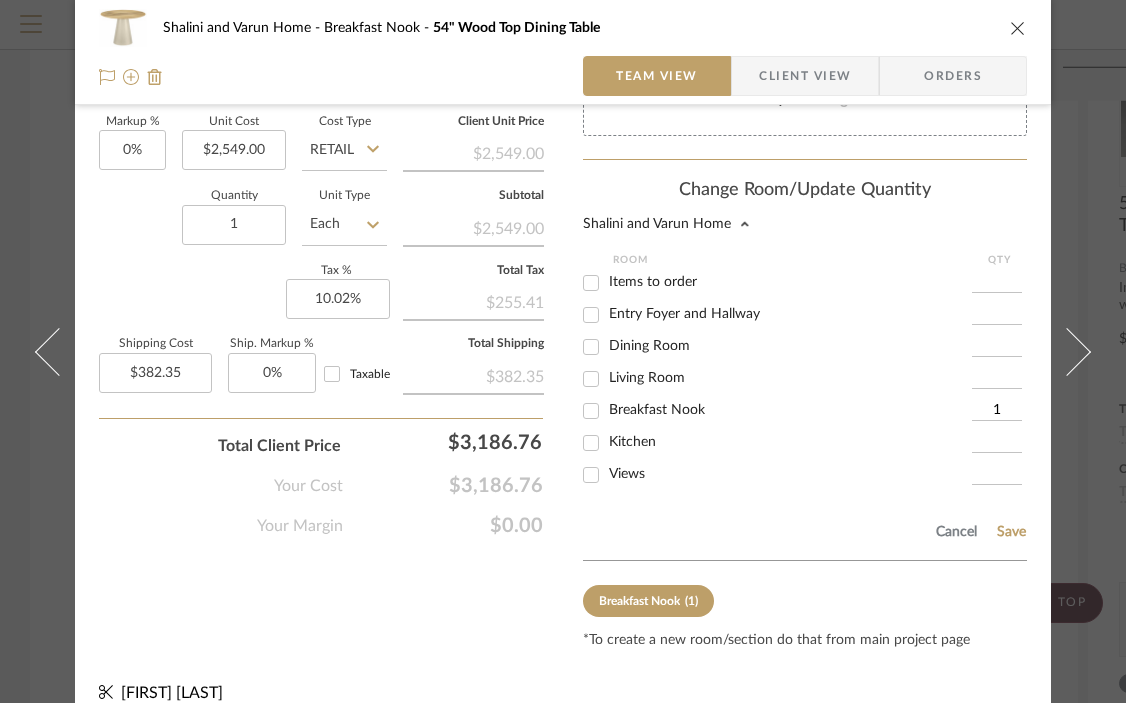checkbox on "false" 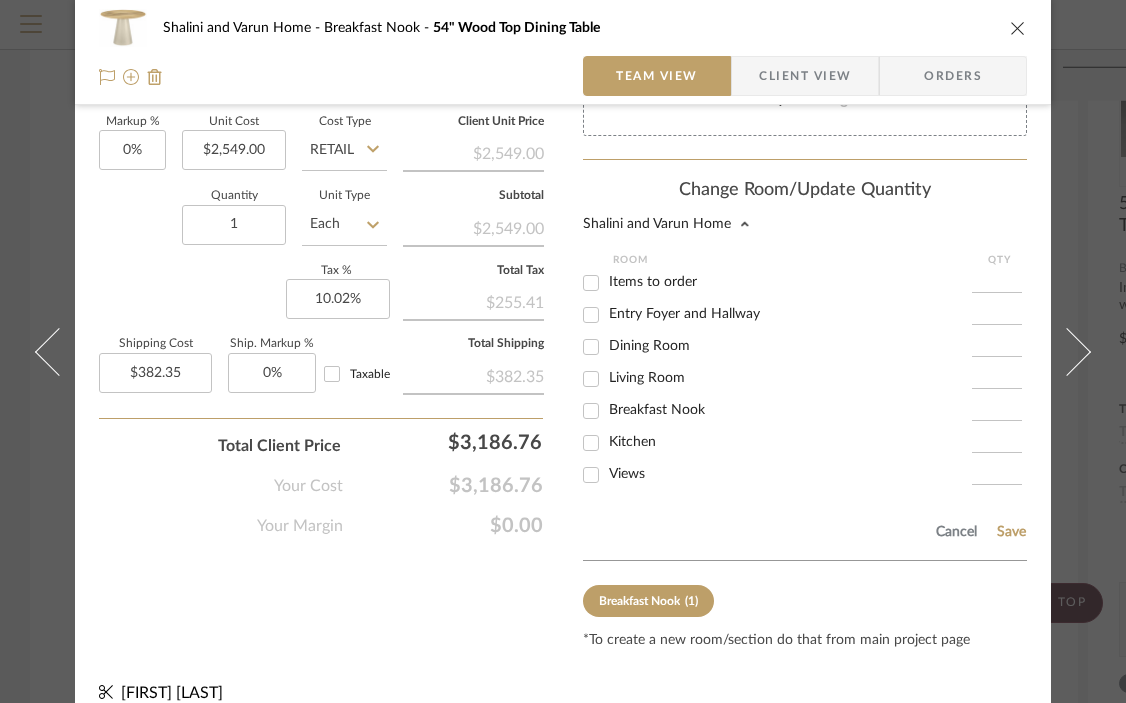 click on "Breakfast Nook" at bounding box center [591, 411] 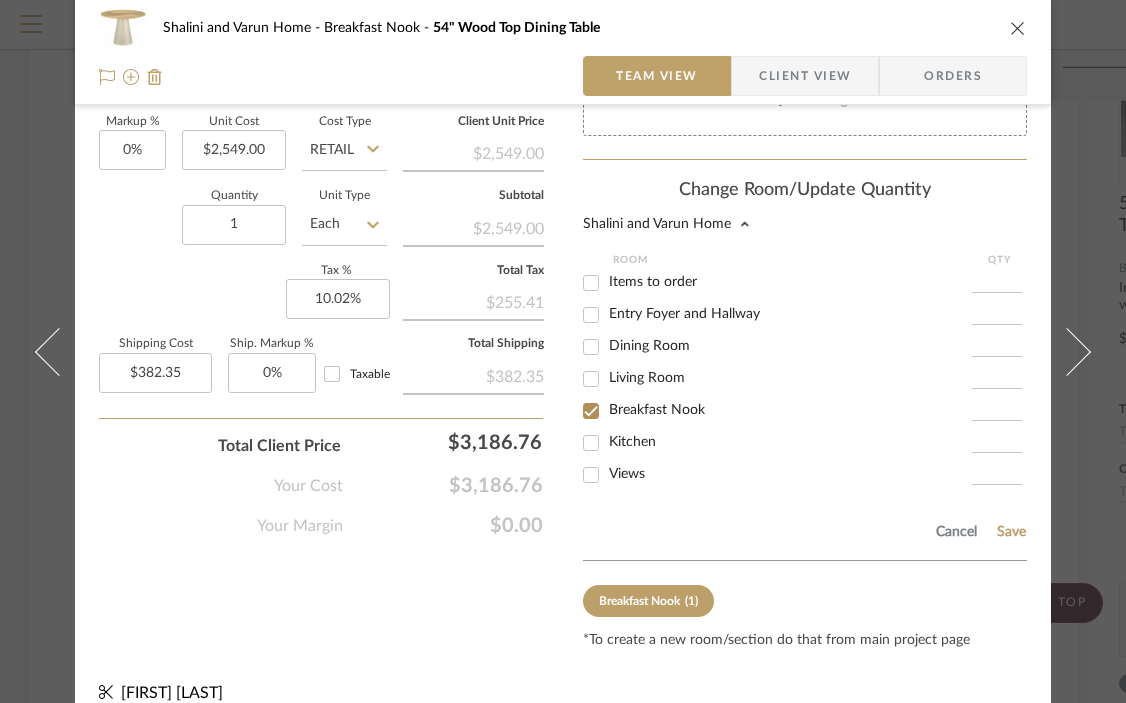 checkbox on "true" 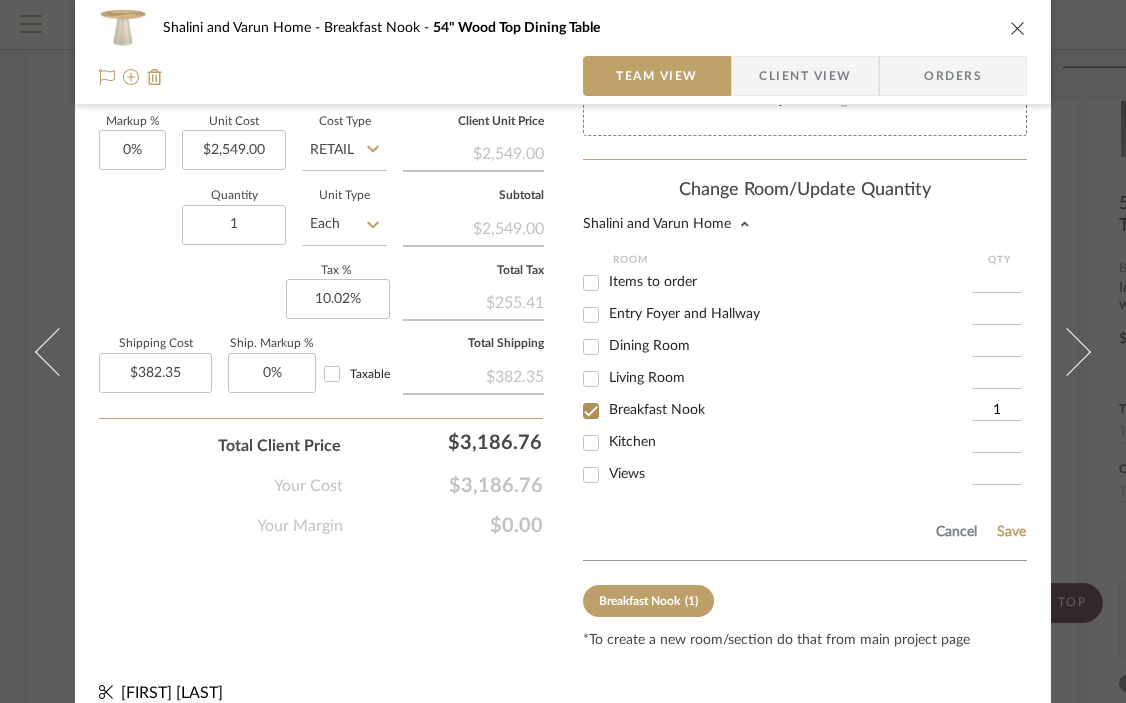 scroll, scrollTop: 1177, scrollLeft: 0, axis: vertical 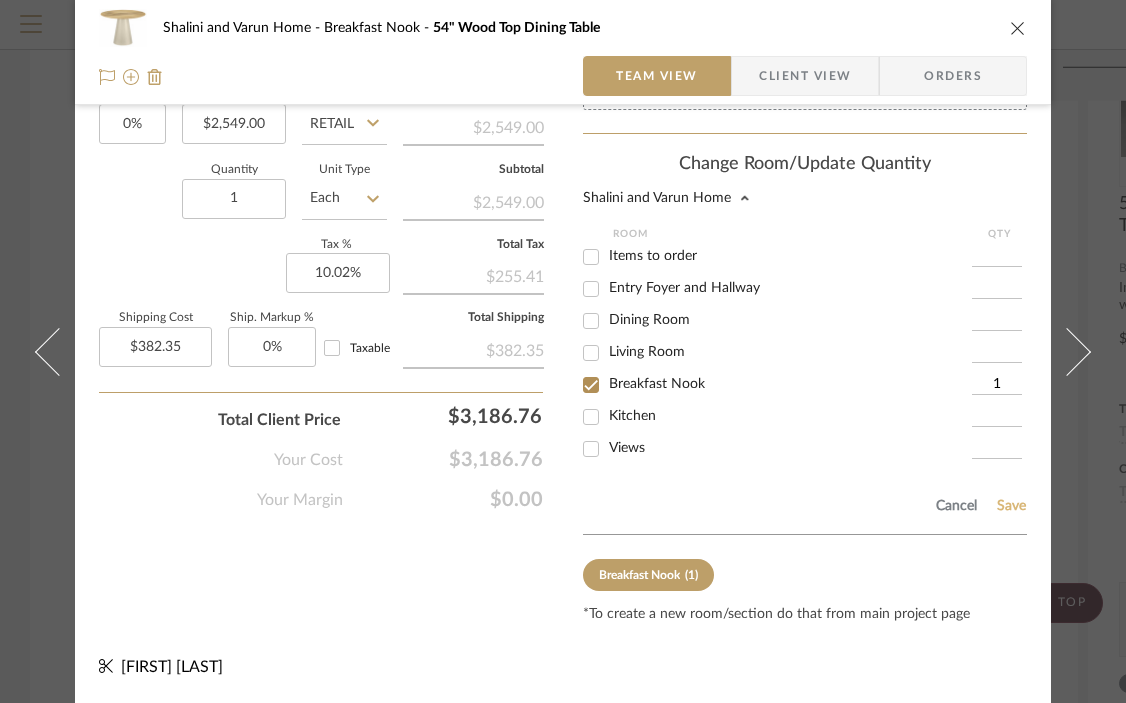 click on "Save" 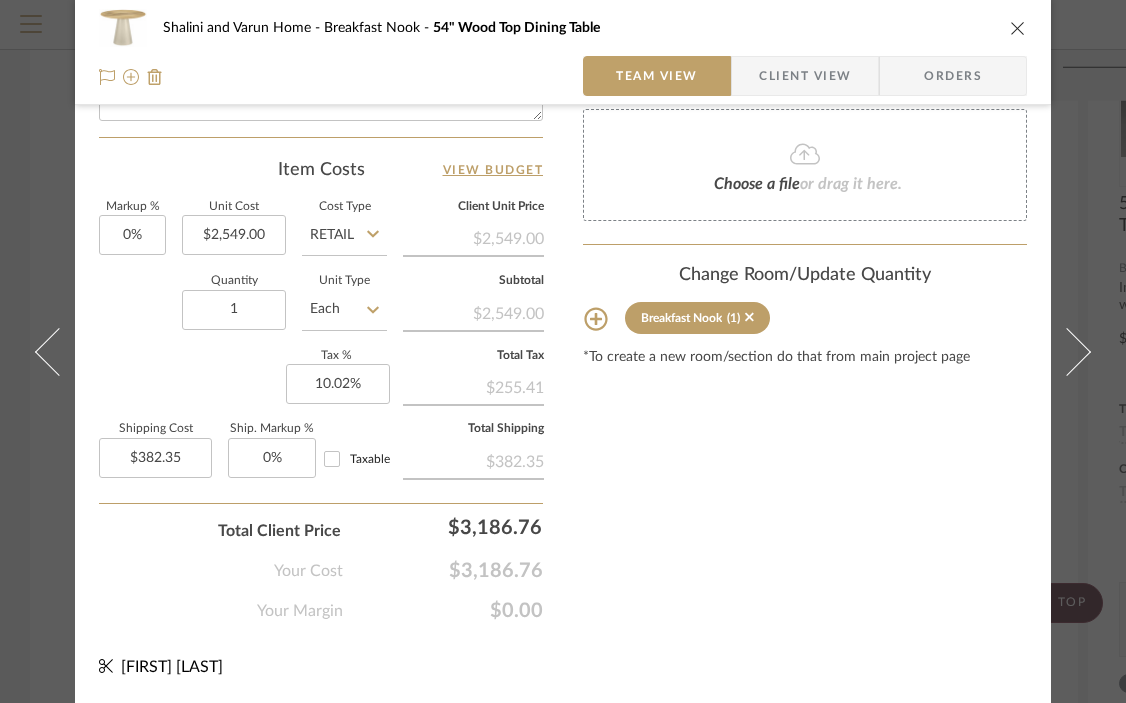 scroll, scrollTop: 1057, scrollLeft: 0, axis: vertical 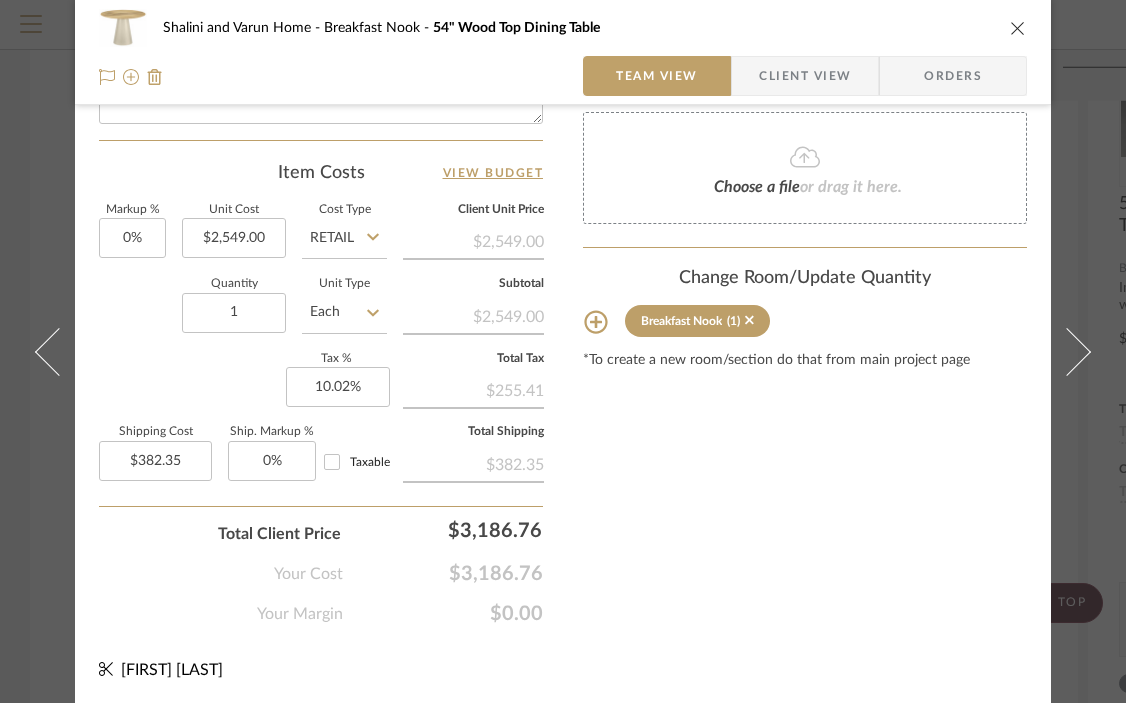 click at bounding box center (1018, 28) 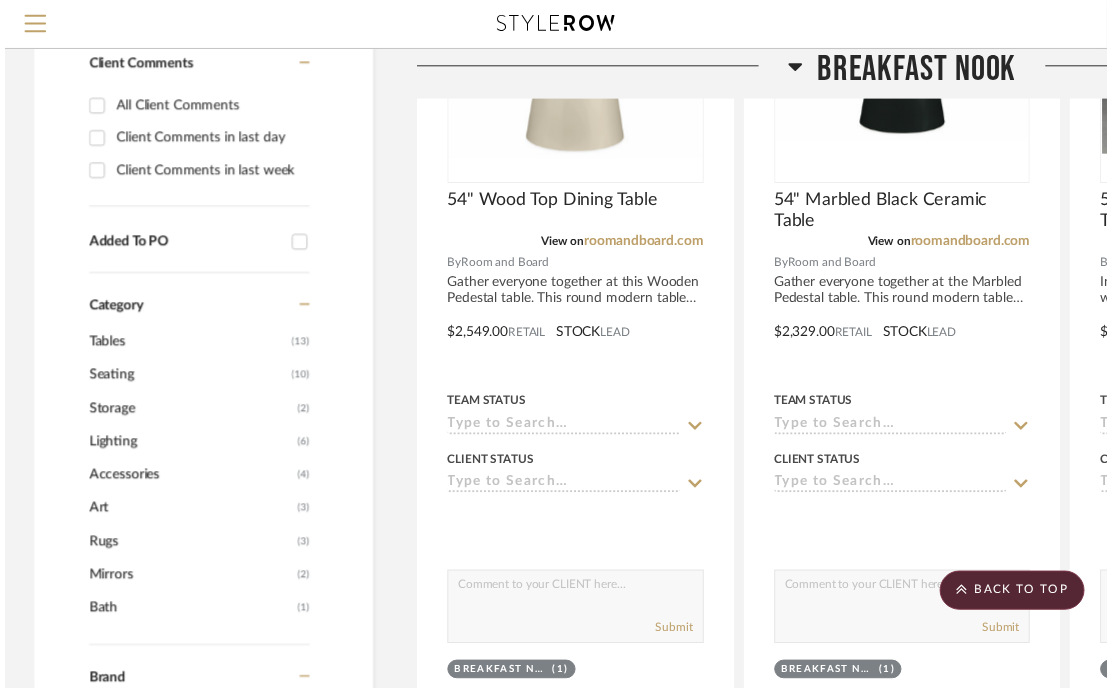 scroll, scrollTop: 870, scrollLeft: 0, axis: vertical 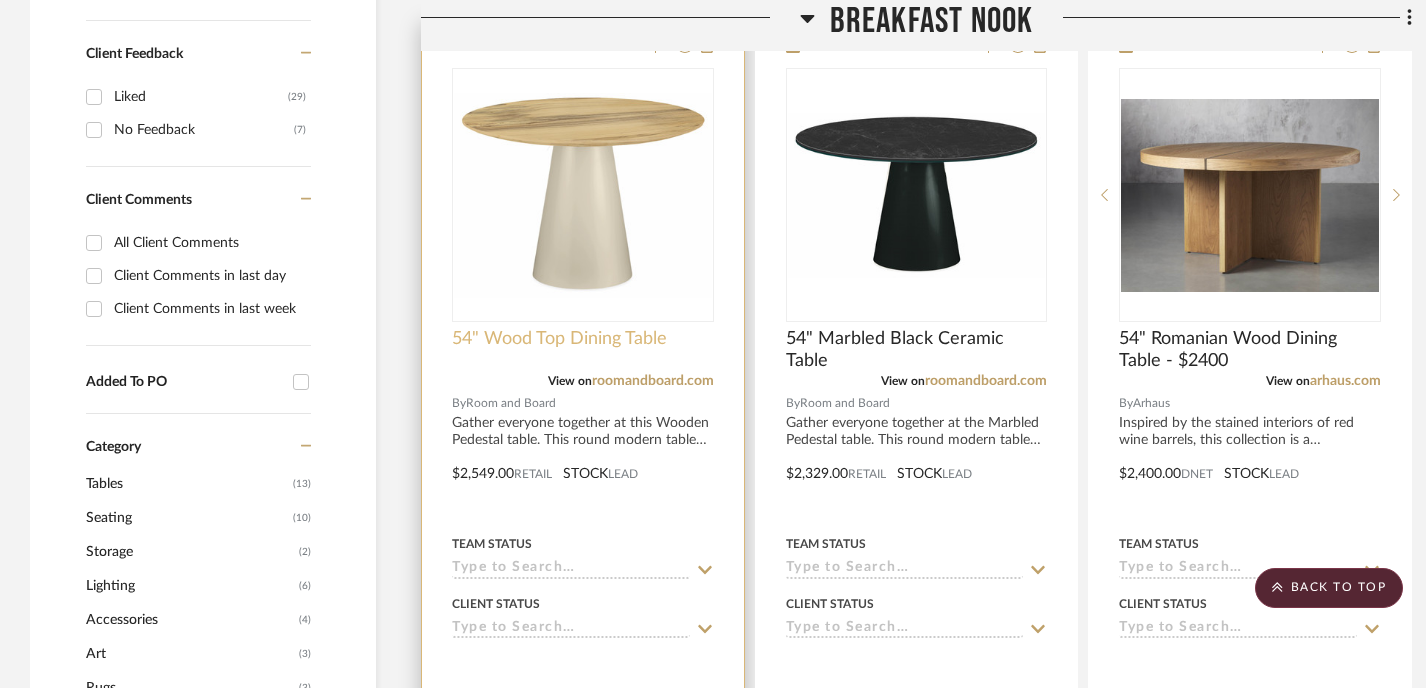 click on "54" Wood Top Dining Table" at bounding box center [559, 339] 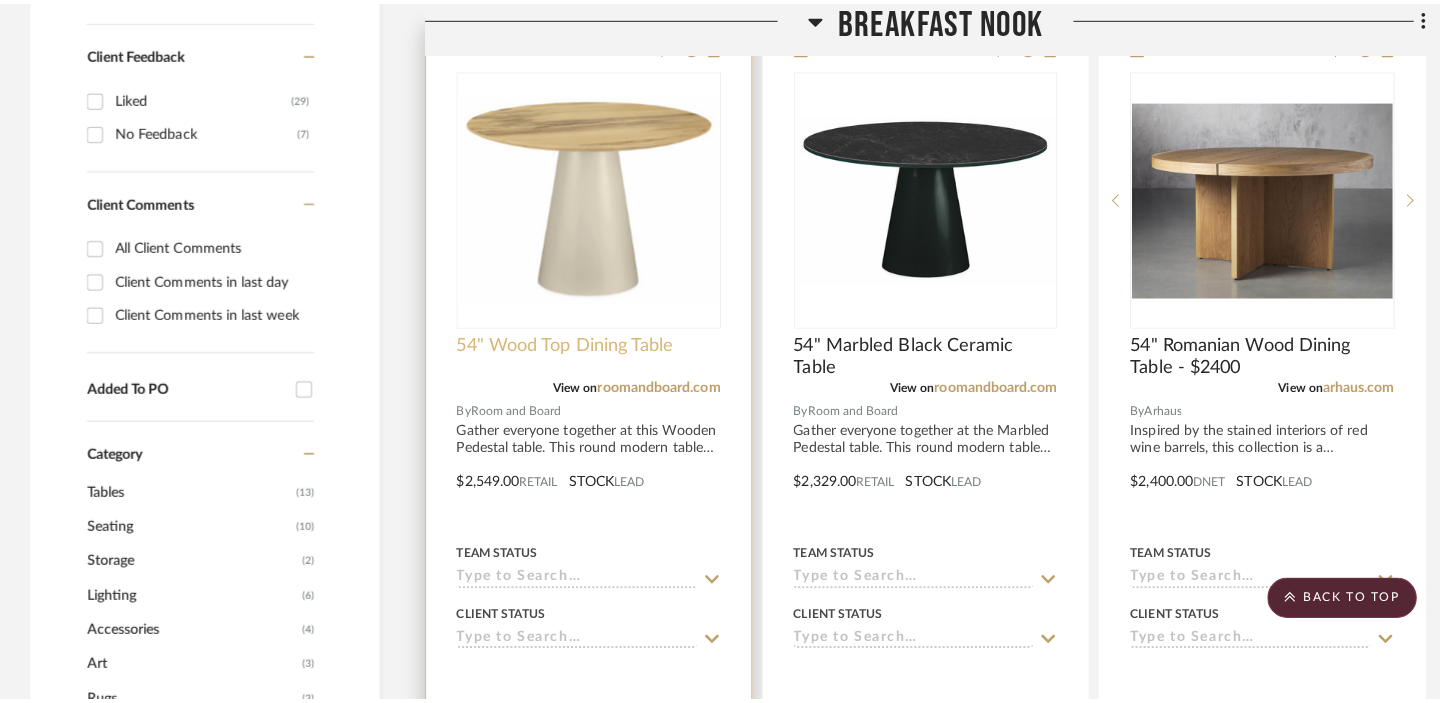 scroll, scrollTop: 0, scrollLeft: 0, axis: both 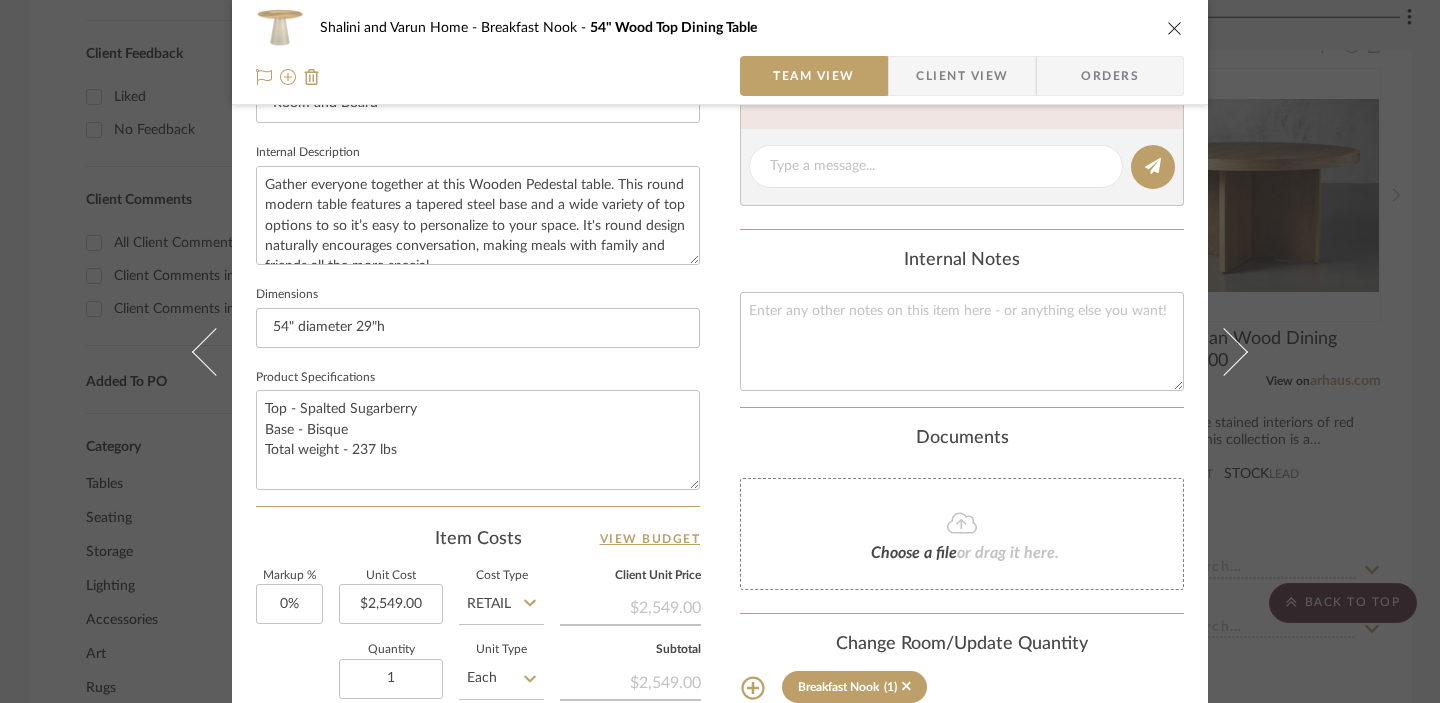 click at bounding box center (1175, 28) 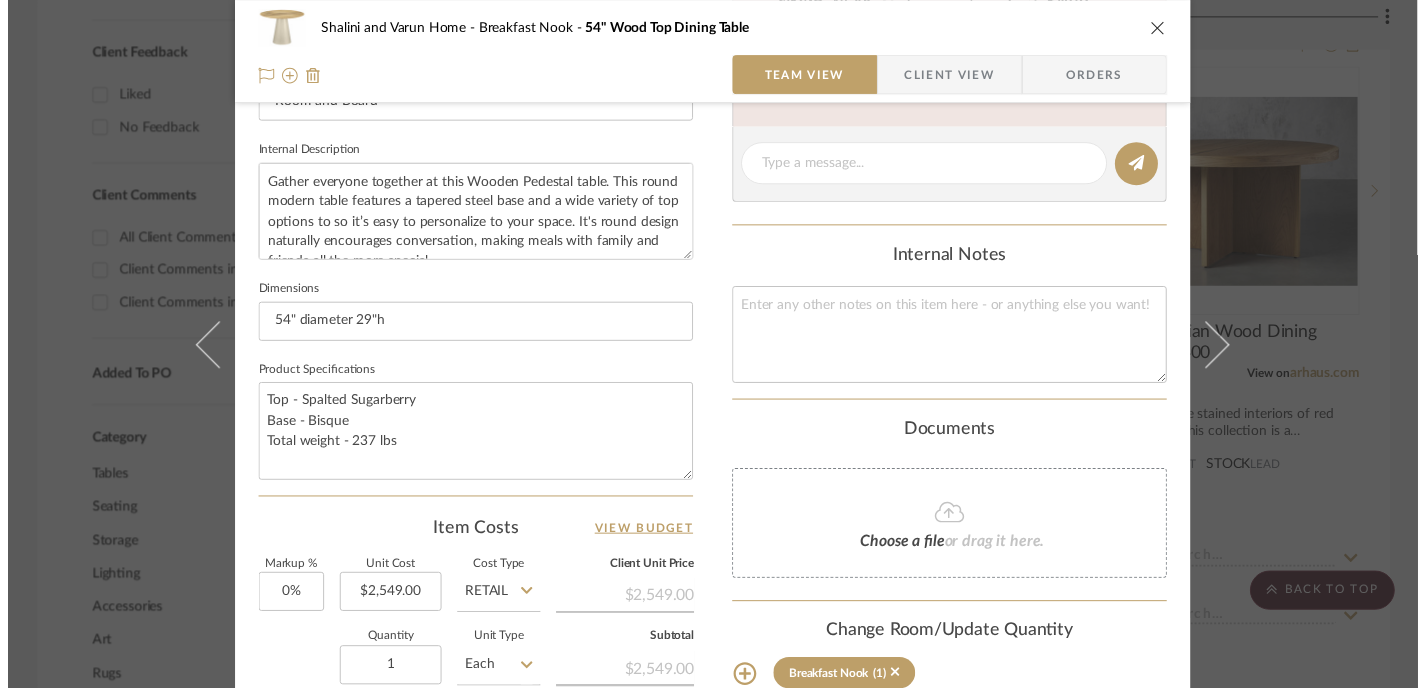 scroll, scrollTop: 880, scrollLeft: 0, axis: vertical 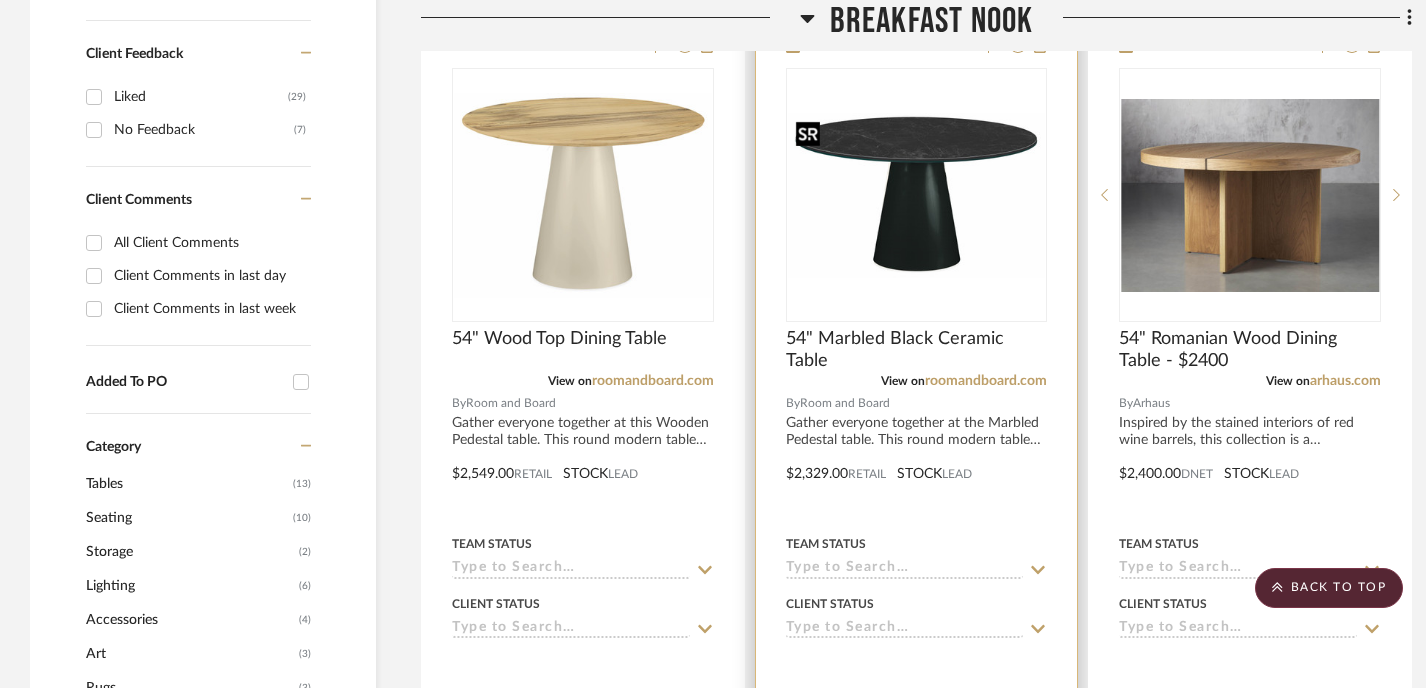 click at bounding box center (0, 0) 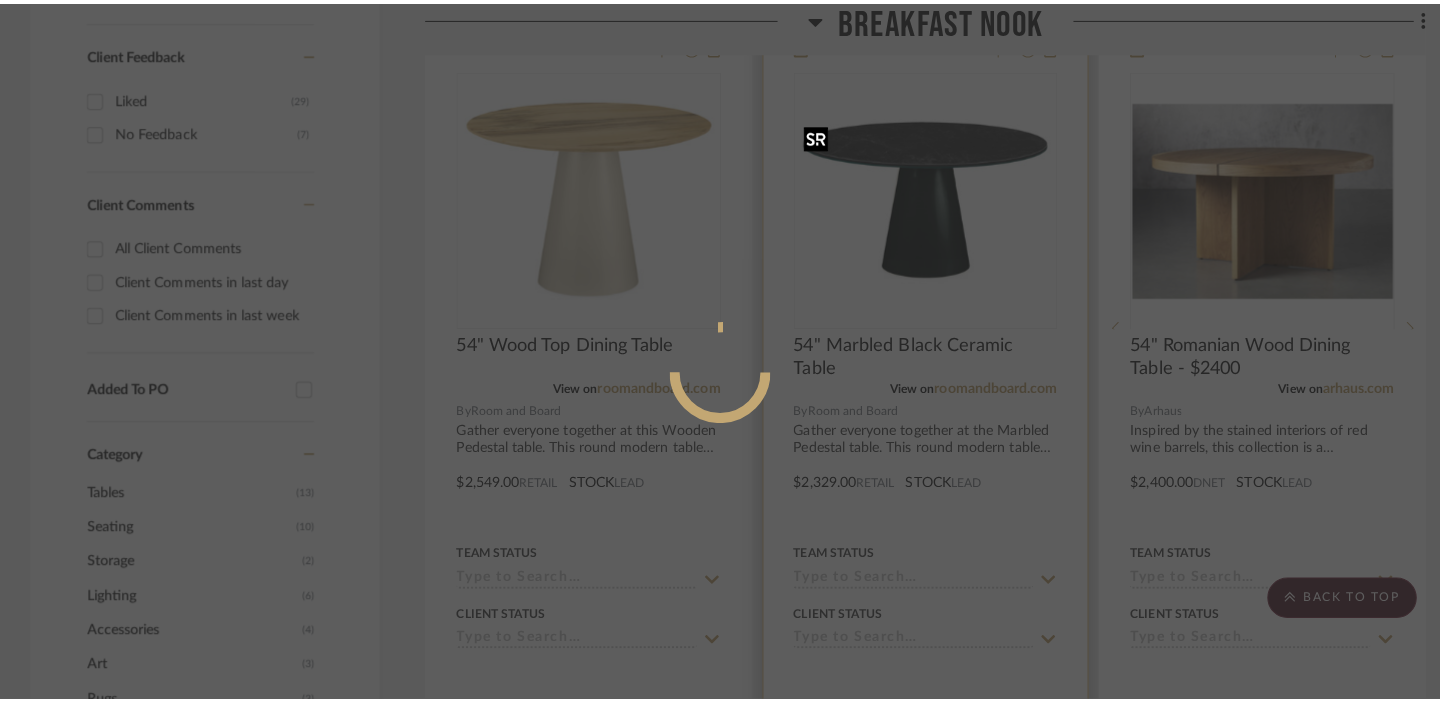 scroll, scrollTop: 0, scrollLeft: 0, axis: both 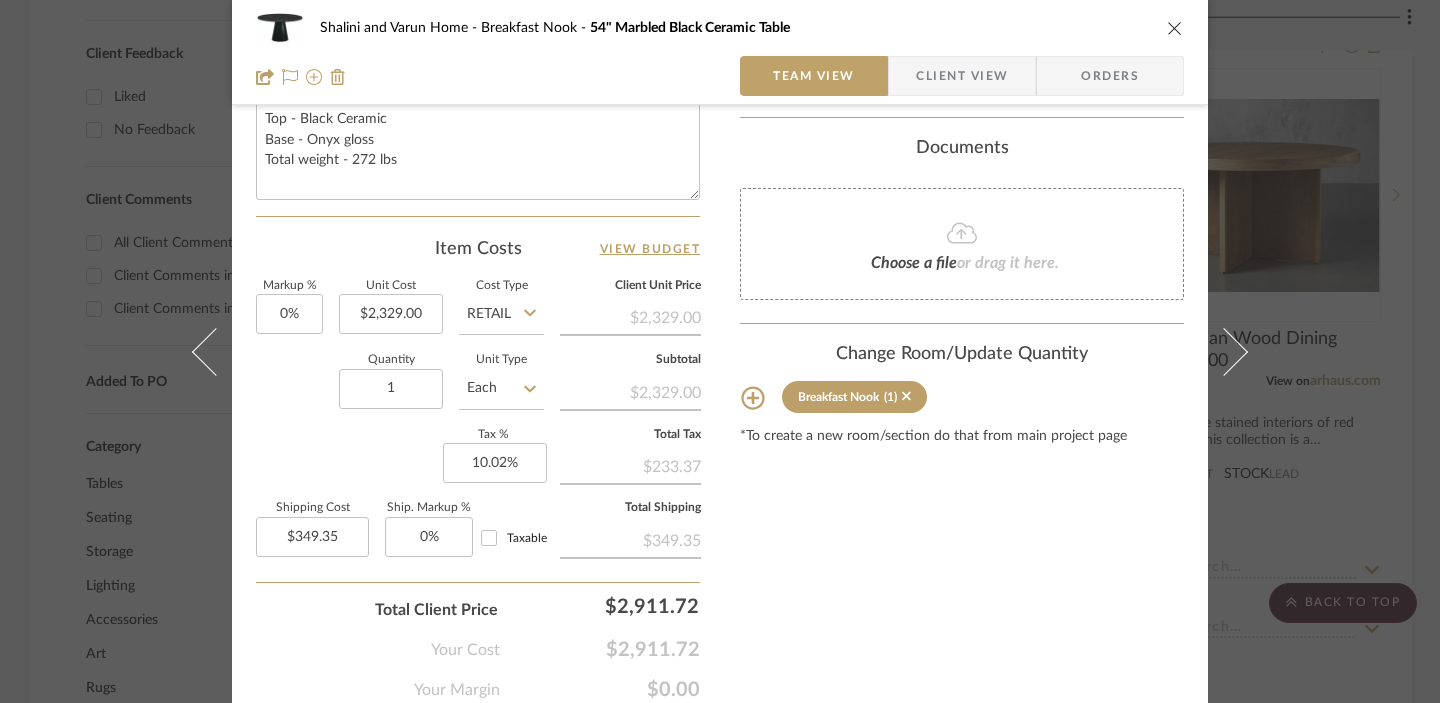 click at bounding box center [1175, 28] 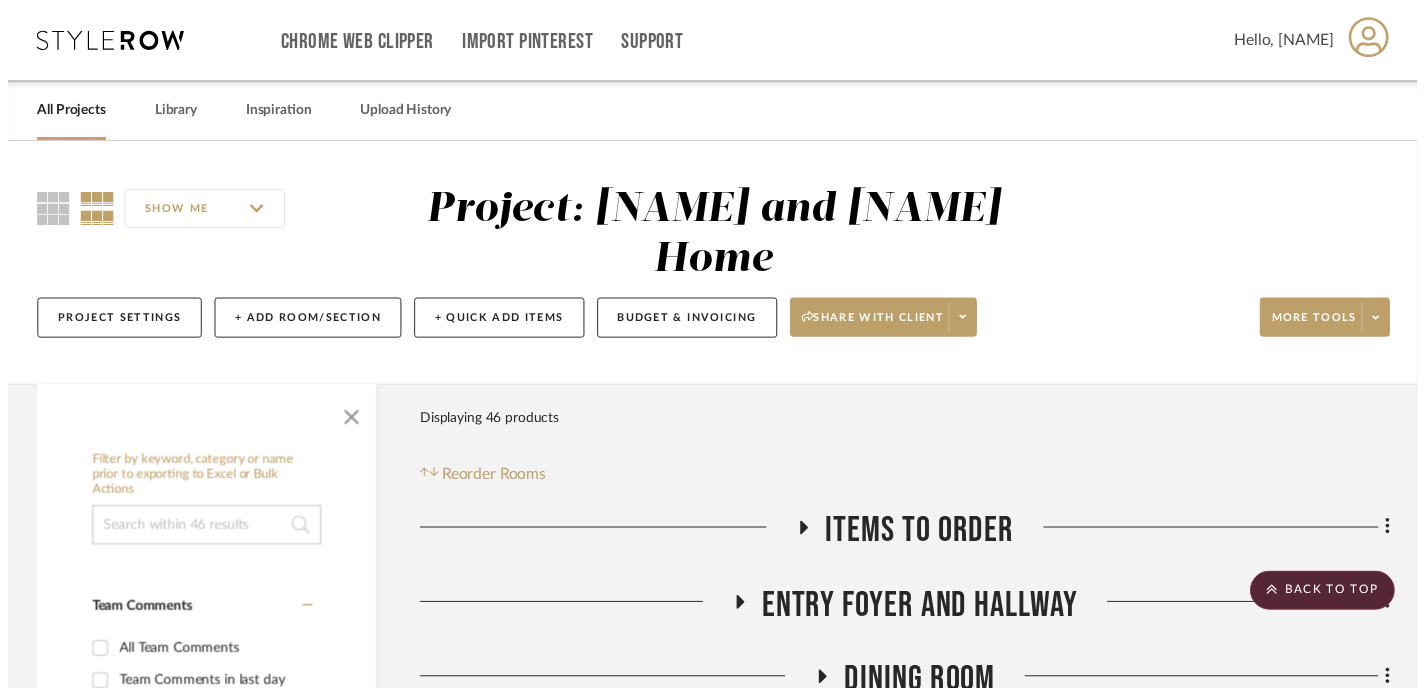 scroll, scrollTop: 880, scrollLeft: 0, axis: vertical 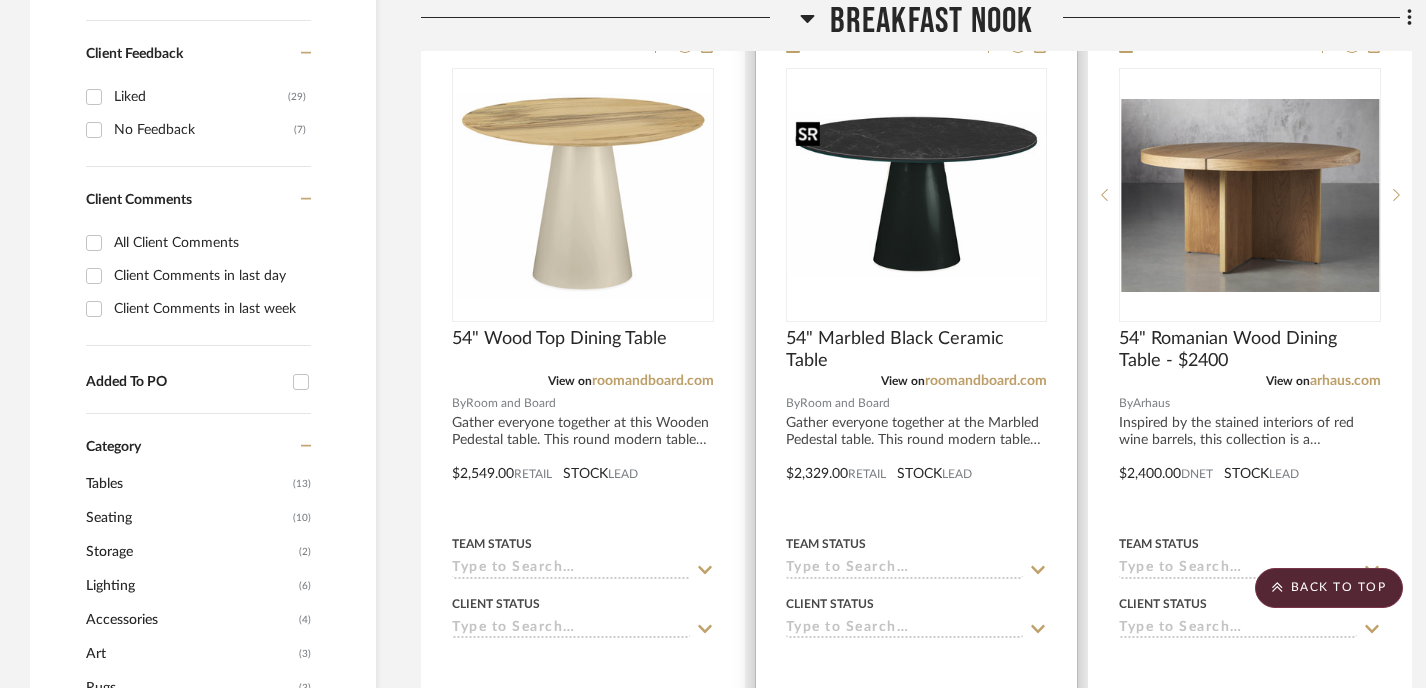 click at bounding box center [917, 196] 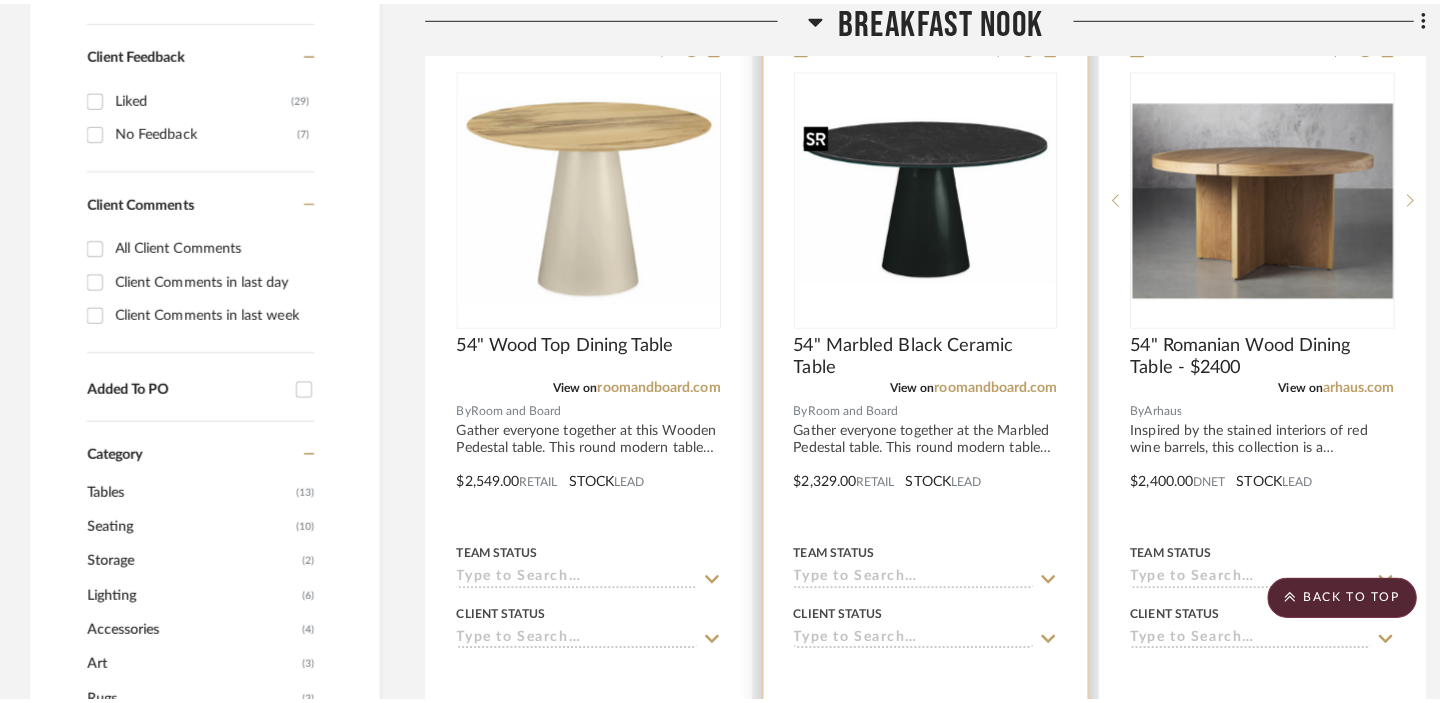 scroll, scrollTop: 0, scrollLeft: 0, axis: both 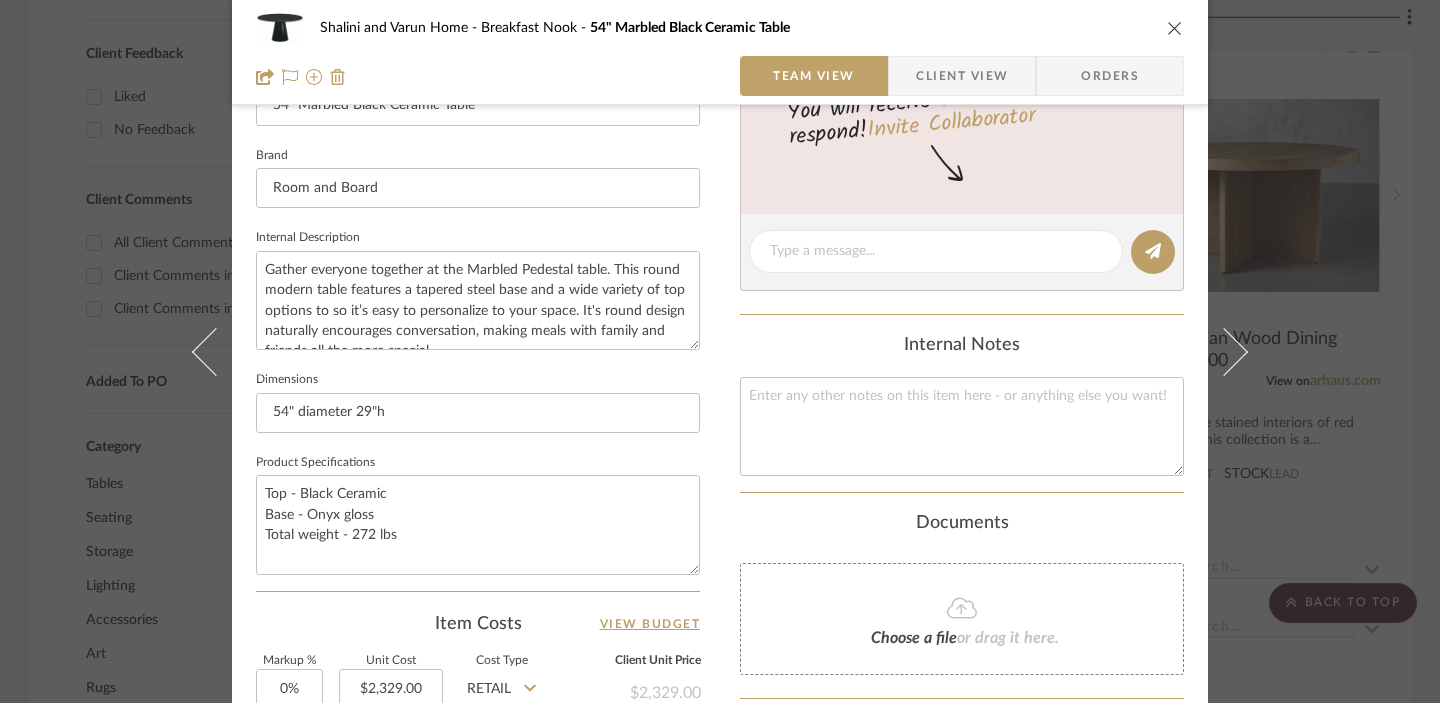 click at bounding box center (1175, 28) 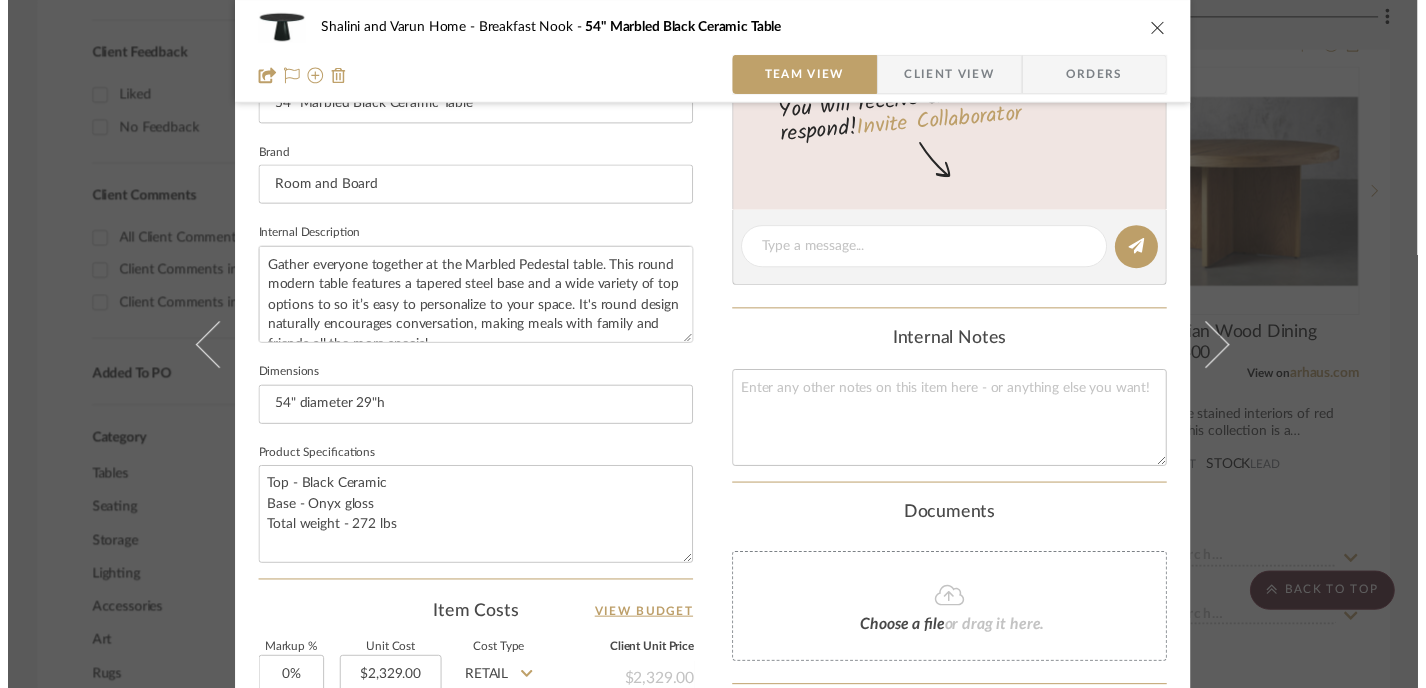 scroll, scrollTop: 880, scrollLeft: 0, axis: vertical 